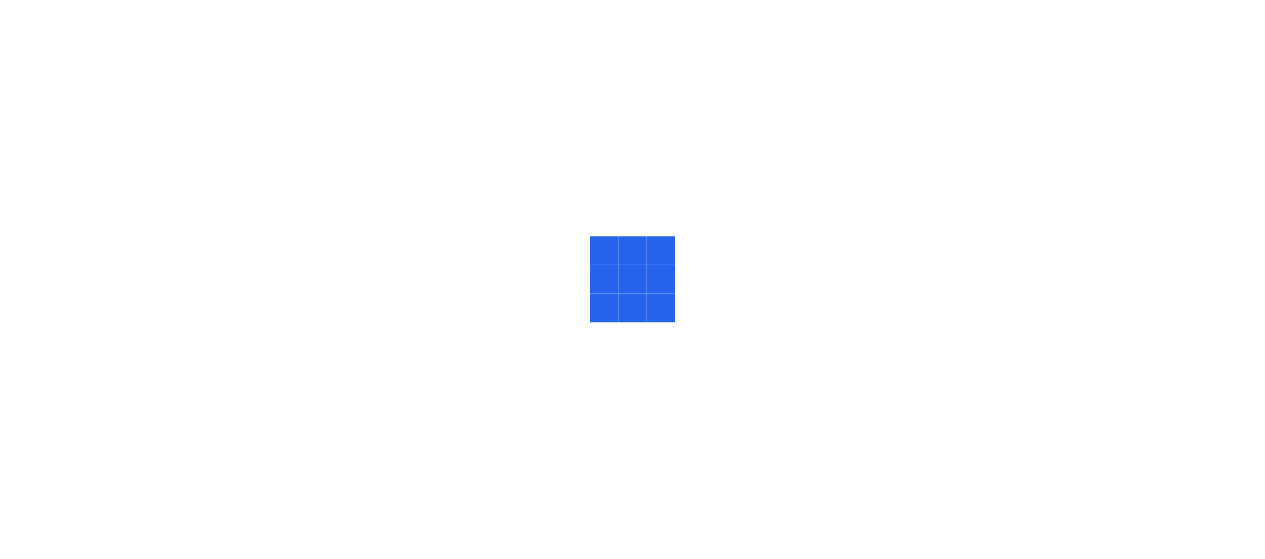 scroll, scrollTop: 0, scrollLeft: 0, axis: both 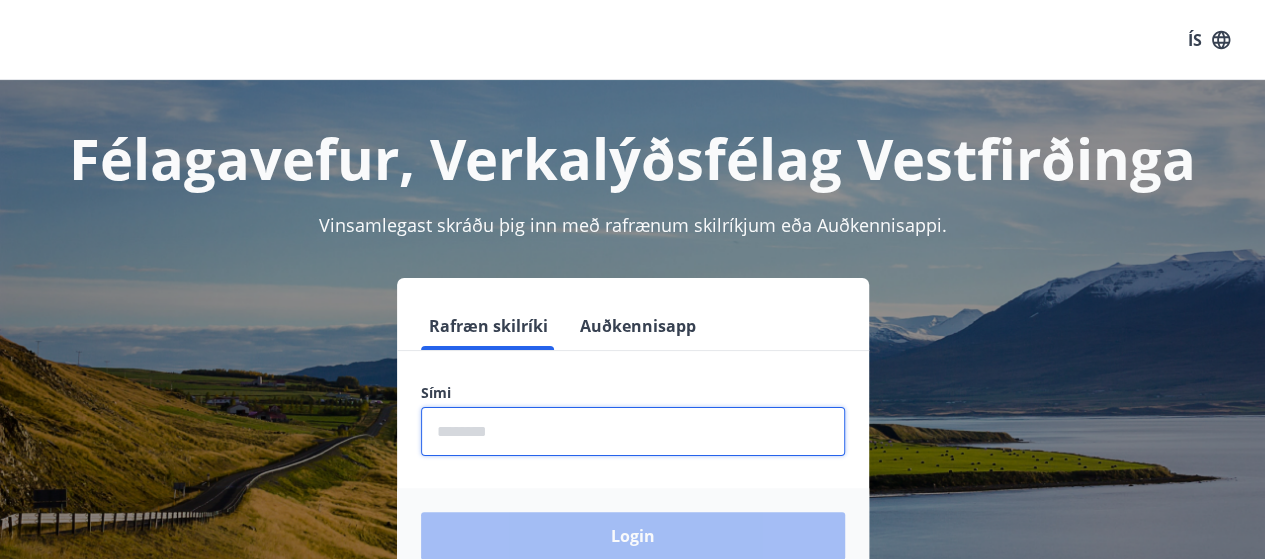 click at bounding box center (633, 431) 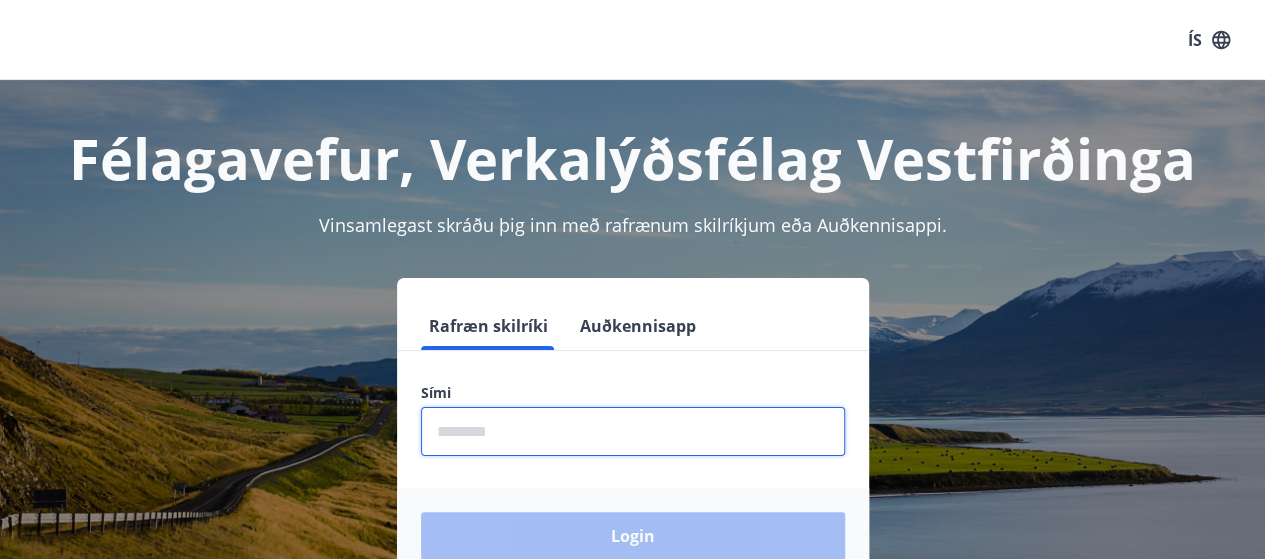 type on "********" 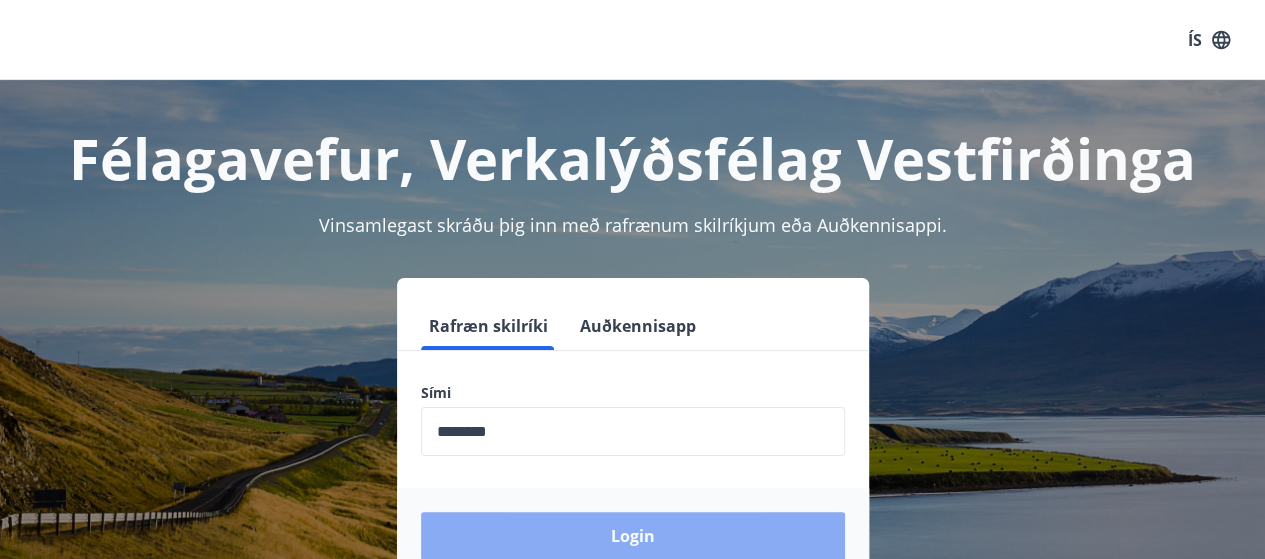 click on "Login" at bounding box center [633, 536] 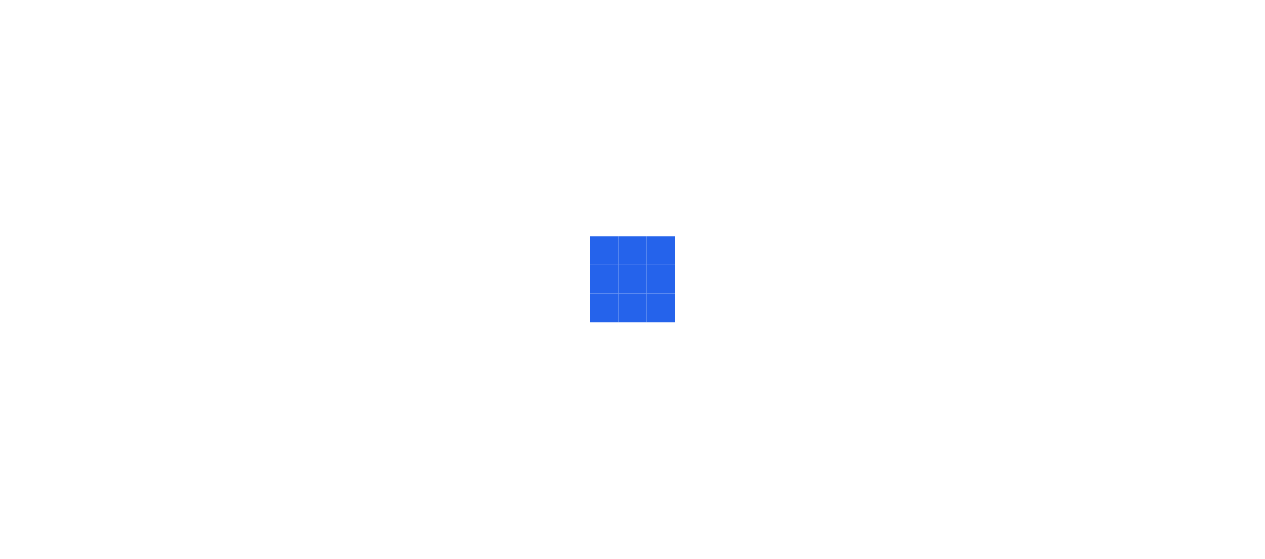 scroll, scrollTop: 0, scrollLeft: 0, axis: both 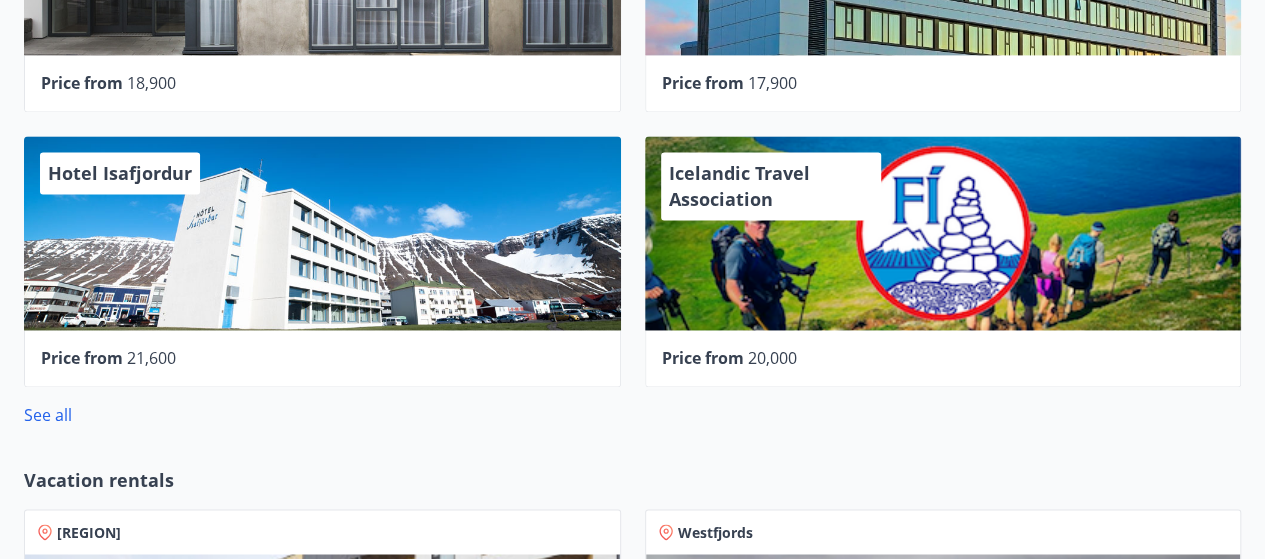 click on "Icelandic Travel Association" at bounding box center [943, 233] 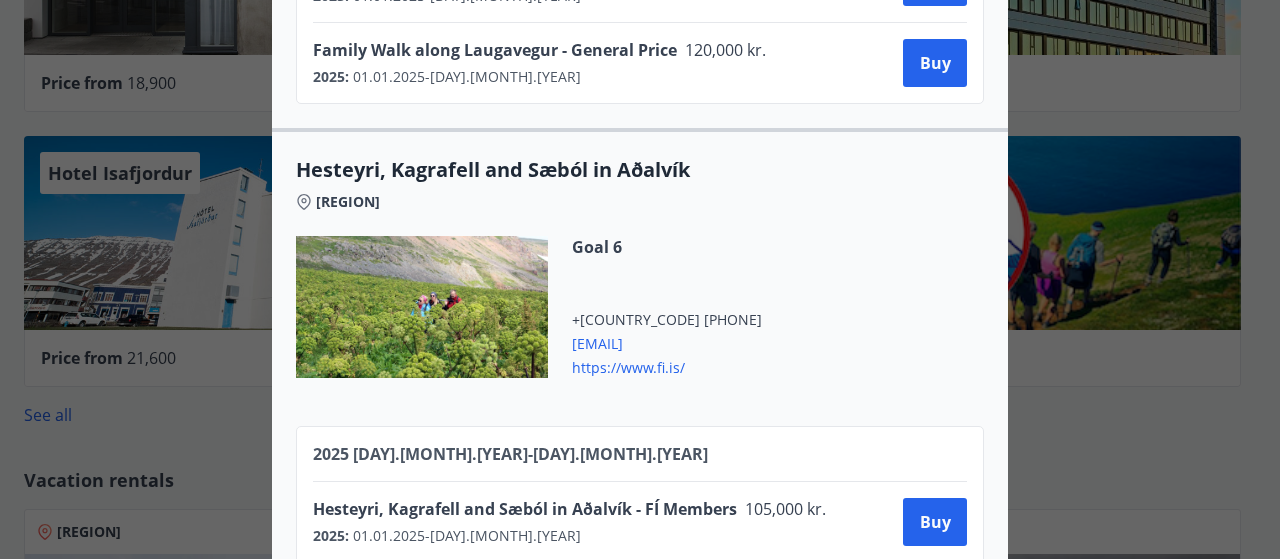 scroll, scrollTop: 2599, scrollLeft: 0, axis: vertical 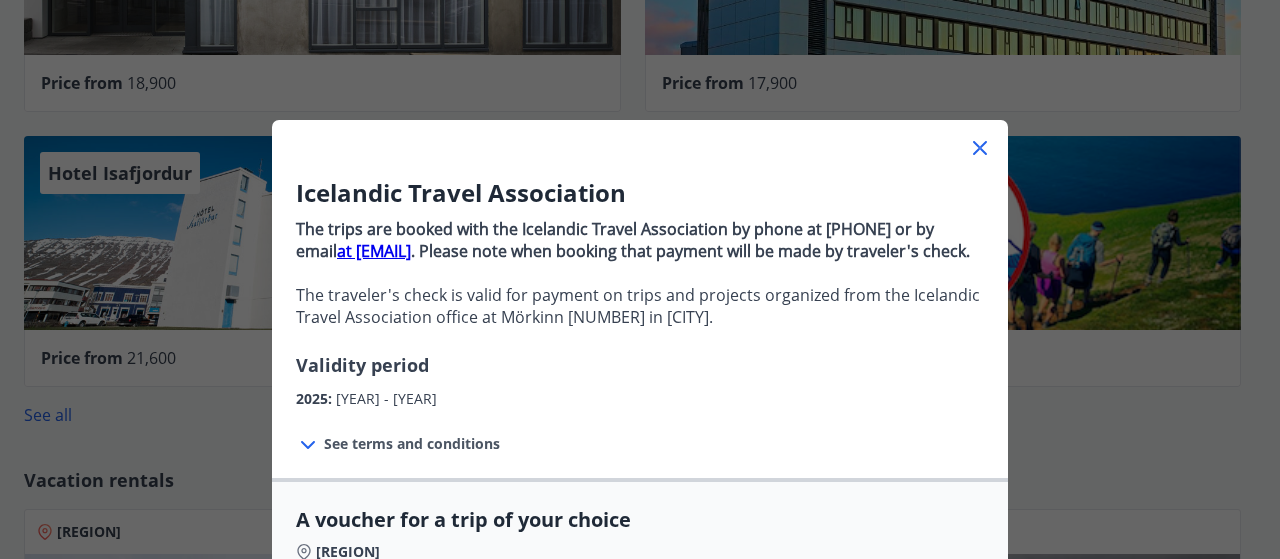 click on "Icelandic Travel Association The trips are booked with the Icelandic Travel Association by phone at [PHONE] or by email  at [EMAIL]  . Please note when booking that payment will be made by traveler's check.
The traveler's check is valid for payment on trips and projects organized from the Icelandic Travel Association office at Mörkinn [NUMBER] in [CITY].
Validity period [YEAR] : [DATE] - [DATE] See terms and conditions Traveler's checks cannot be used retroactively, i.e. after a purchase has been made.
Otherwise,  the terms and conditions of the Icelandic Travel Association apply.
Iceland Travel Company reserves the right to change, postpone or reschedule the company's program due to circumstances beyond its control.
A voucher for a trip of your choice [REGION] Goal 6 +[COUNTRY_CODE] [PHONE] [EMAIL] https://www.fi.is/ To pay by traveler's check, you must contact the Icelandic Travel Association and state that you are paying by union traveler's check.
See all trips [YEAR]
[YEAR]    -  :" at bounding box center [640, 279] 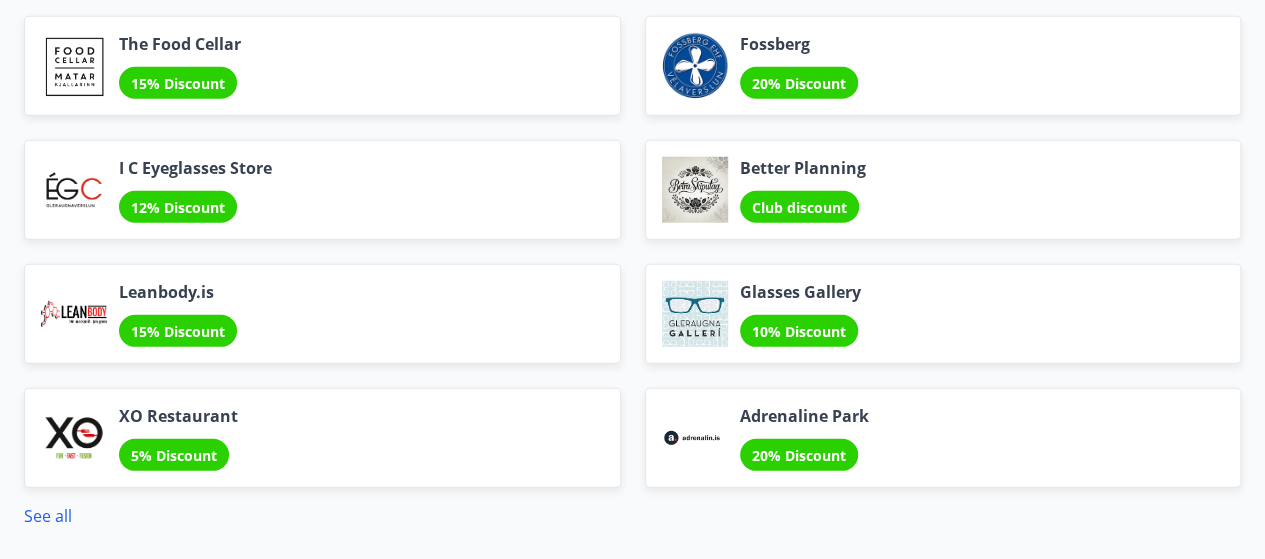 scroll, scrollTop: 2947, scrollLeft: 0, axis: vertical 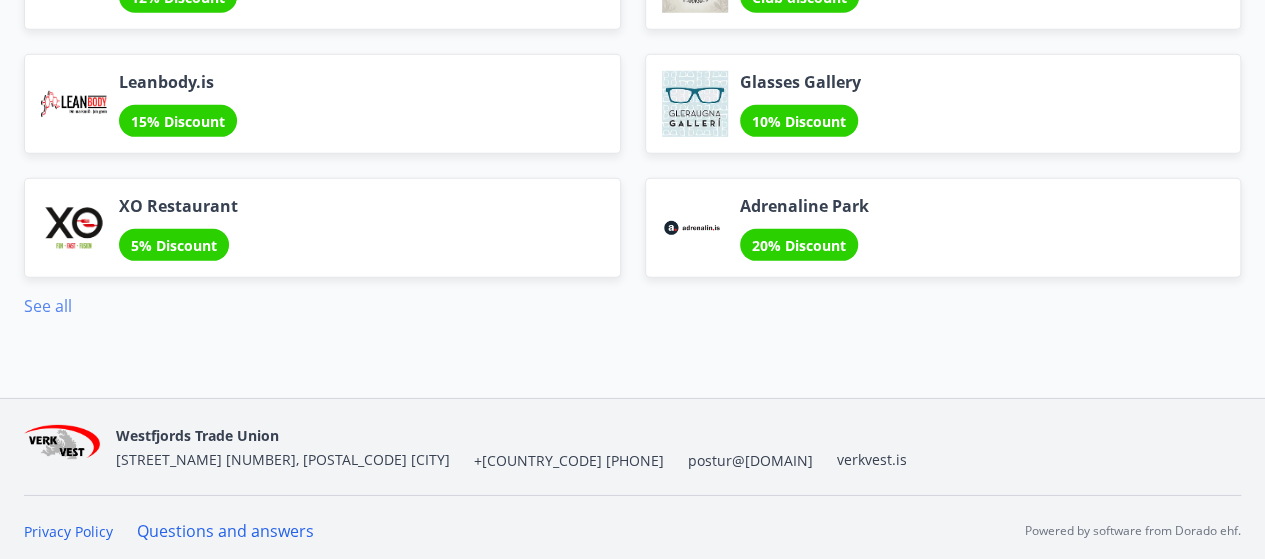 click on "See all" at bounding box center [48, 306] 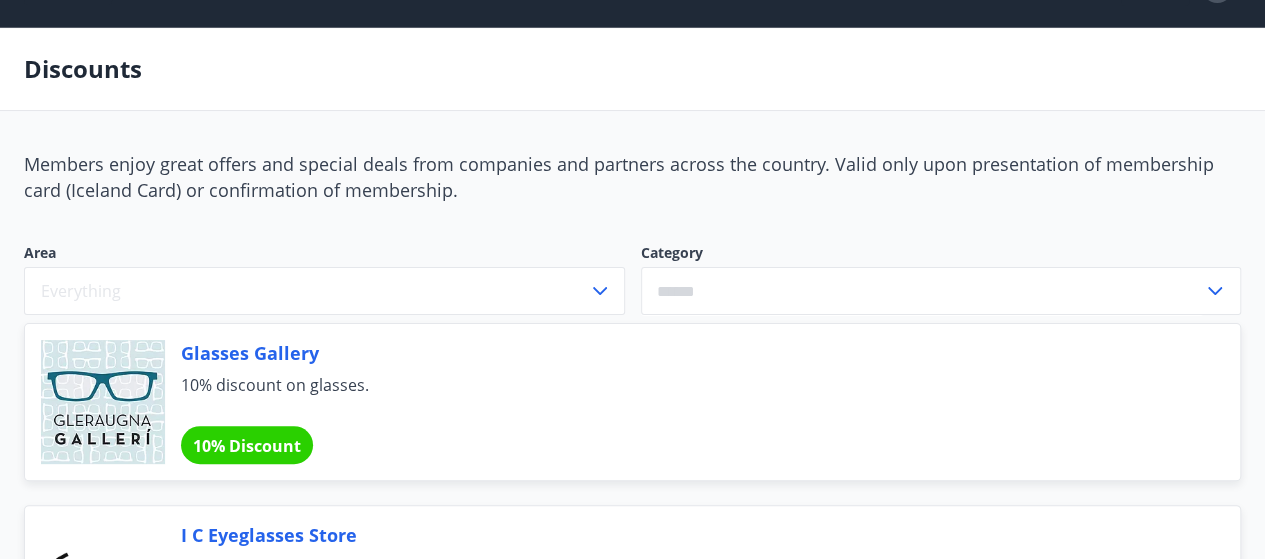 scroll, scrollTop: 0, scrollLeft: 0, axis: both 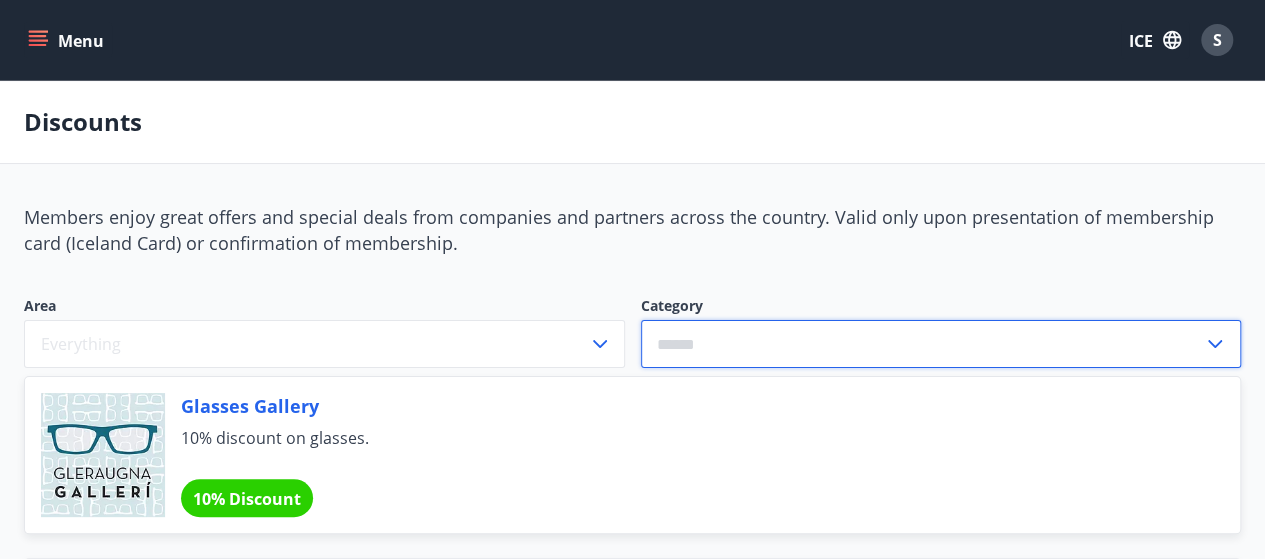click at bounding box center [922, 344] 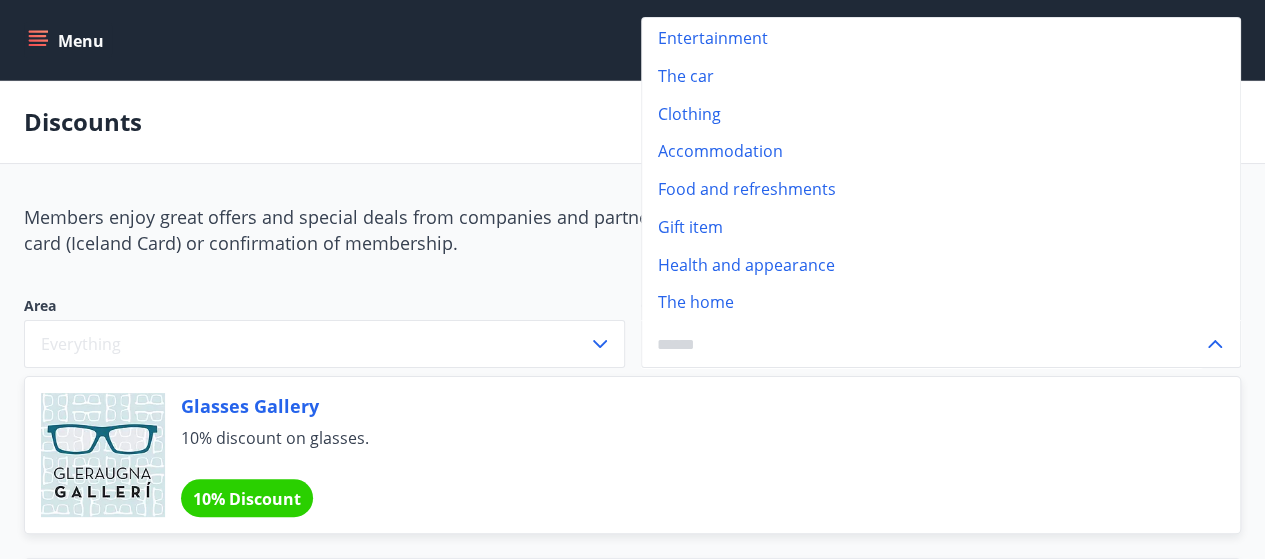 click on "Entertainment" at bounding box center (941, 37) 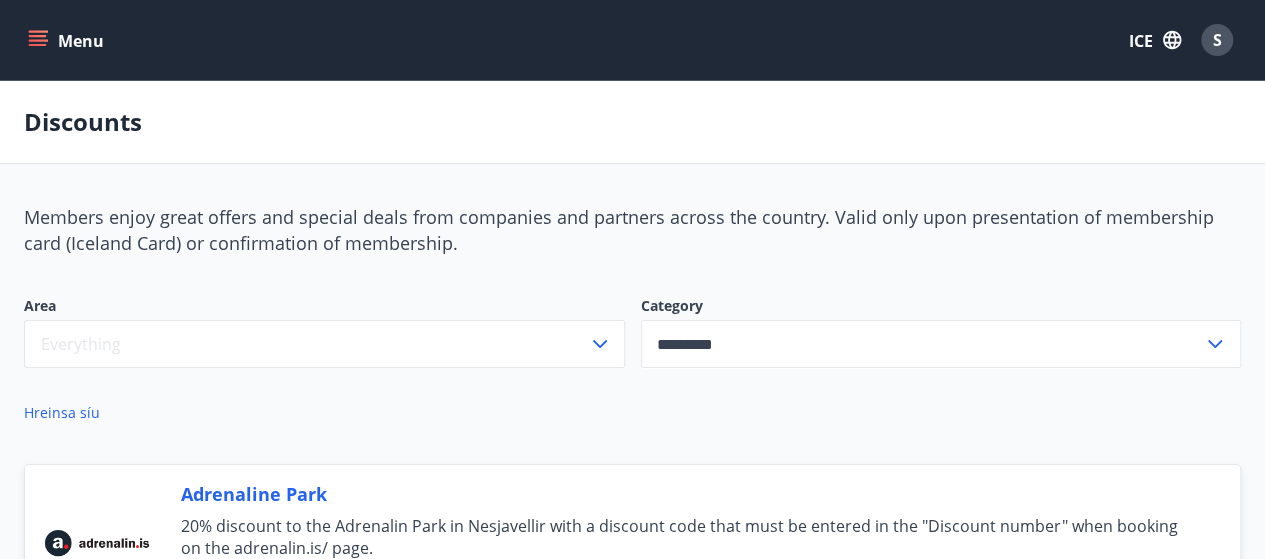 type on "*********" 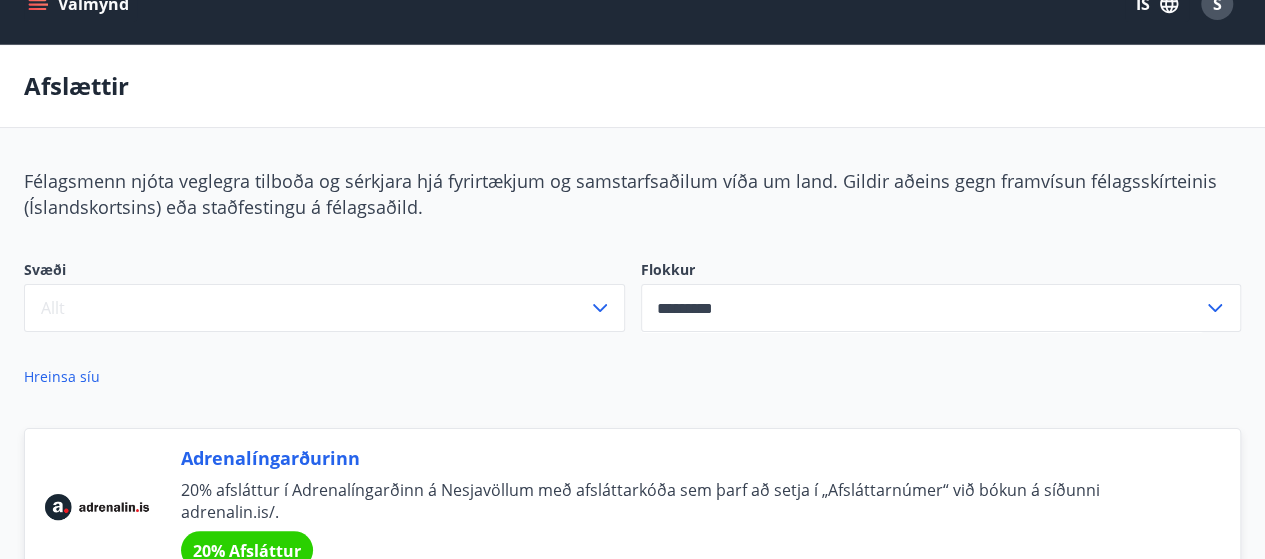 scroll, scrollTop: 0, scrollLeft: 0, axis: both 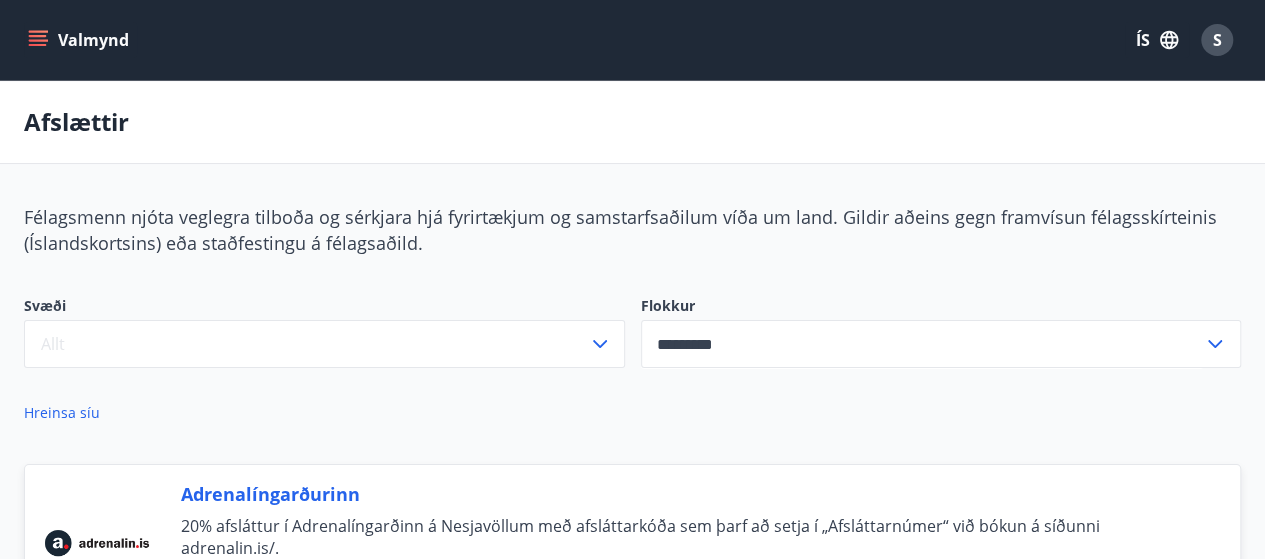type 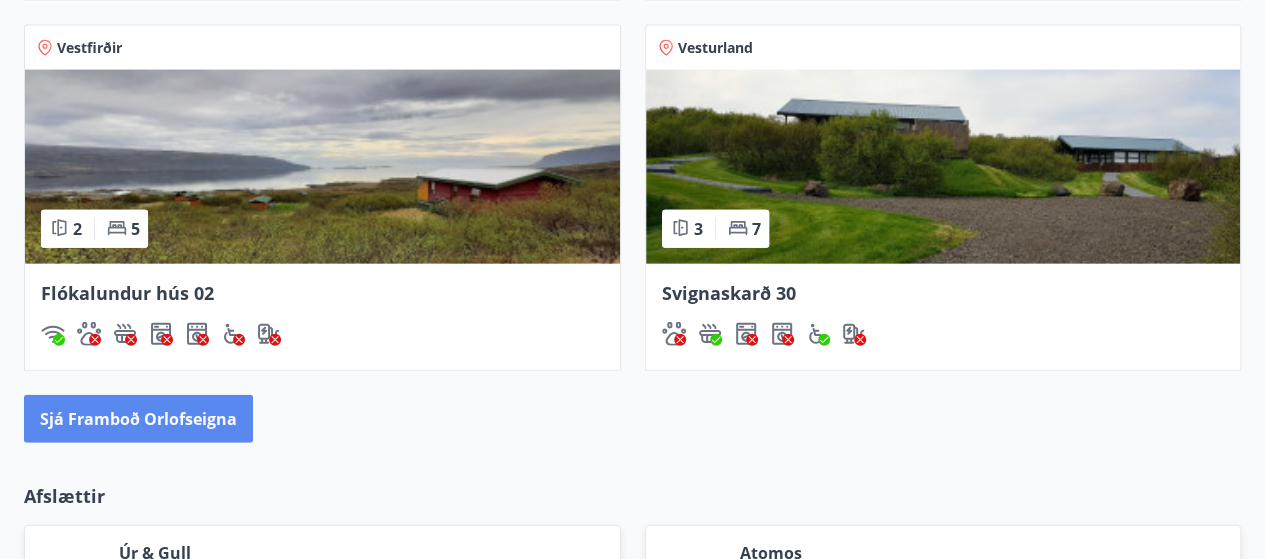 scroll, scrollTop: 2186, scrollLeft: 0, axis: vertical 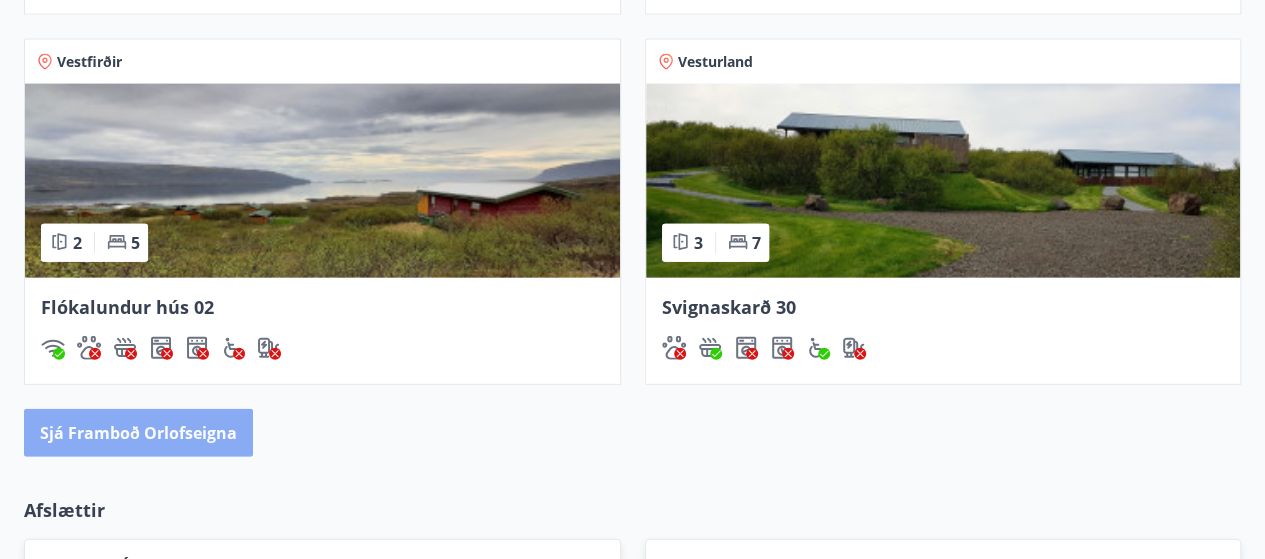 click on "Sjá framboð orlofseigna" at bounding box center [138, 433] 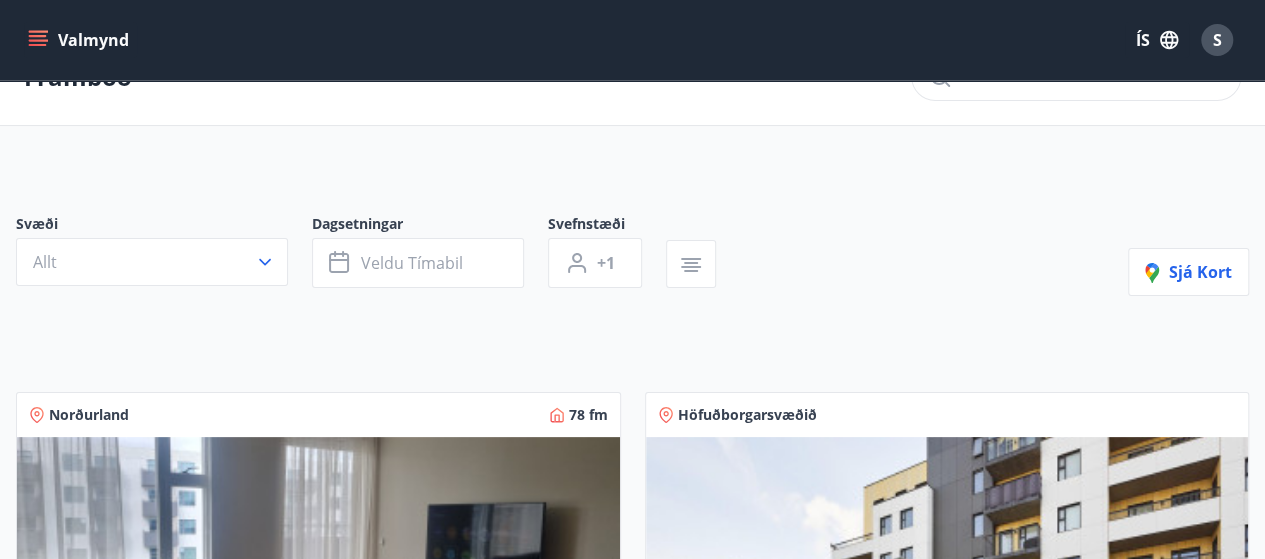 scroll, scrollTop: 50, scrollLeft: 0, axis: vertical 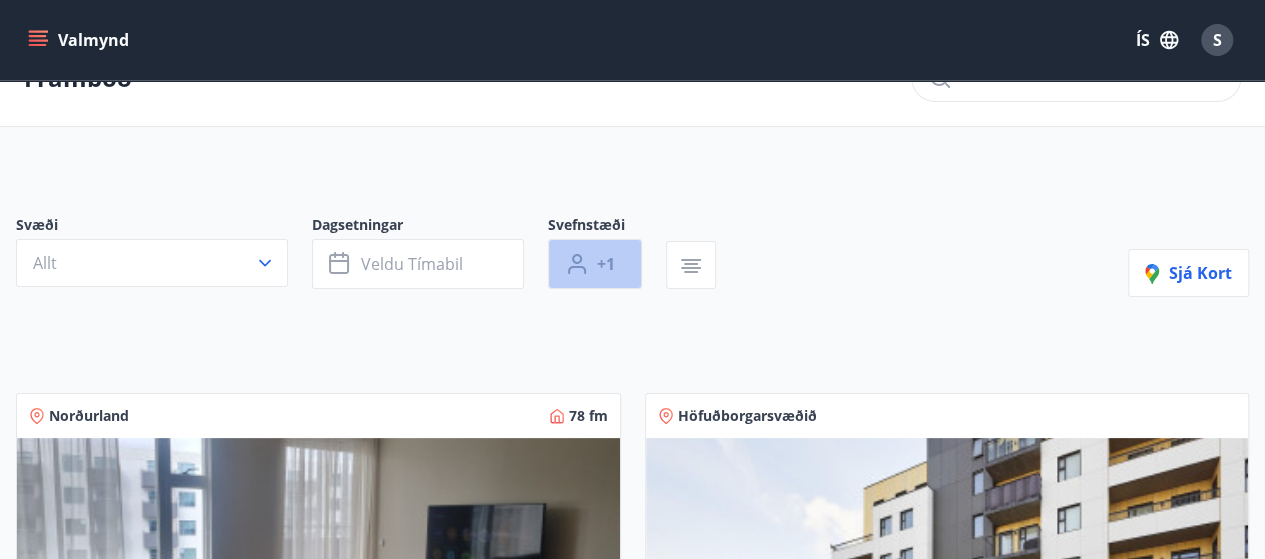click on "+1" at bounding box center (606, 264) 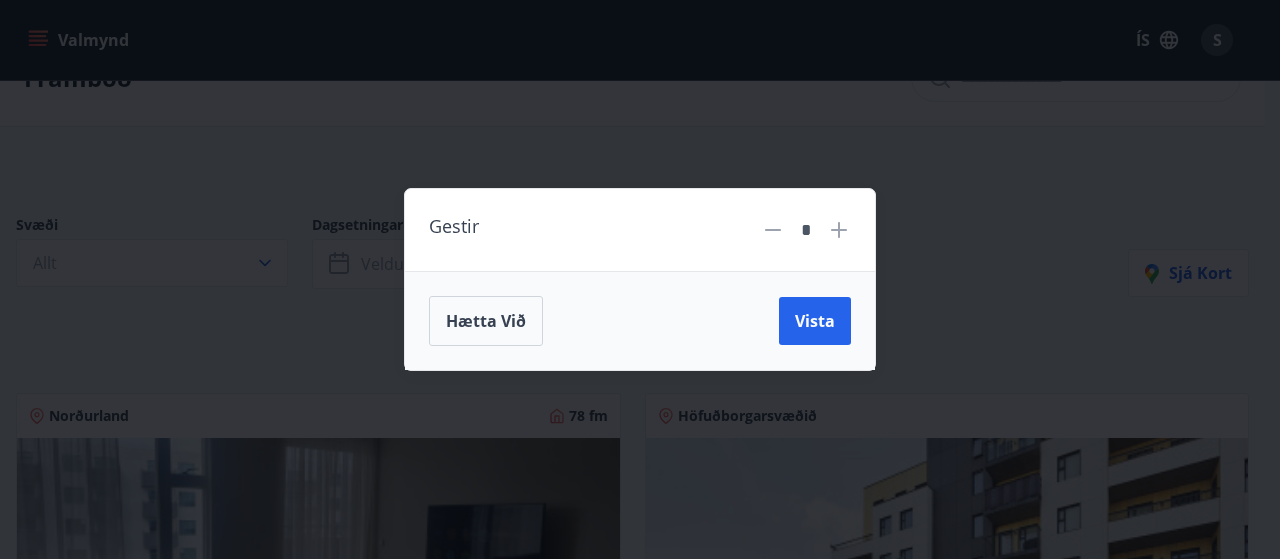 click 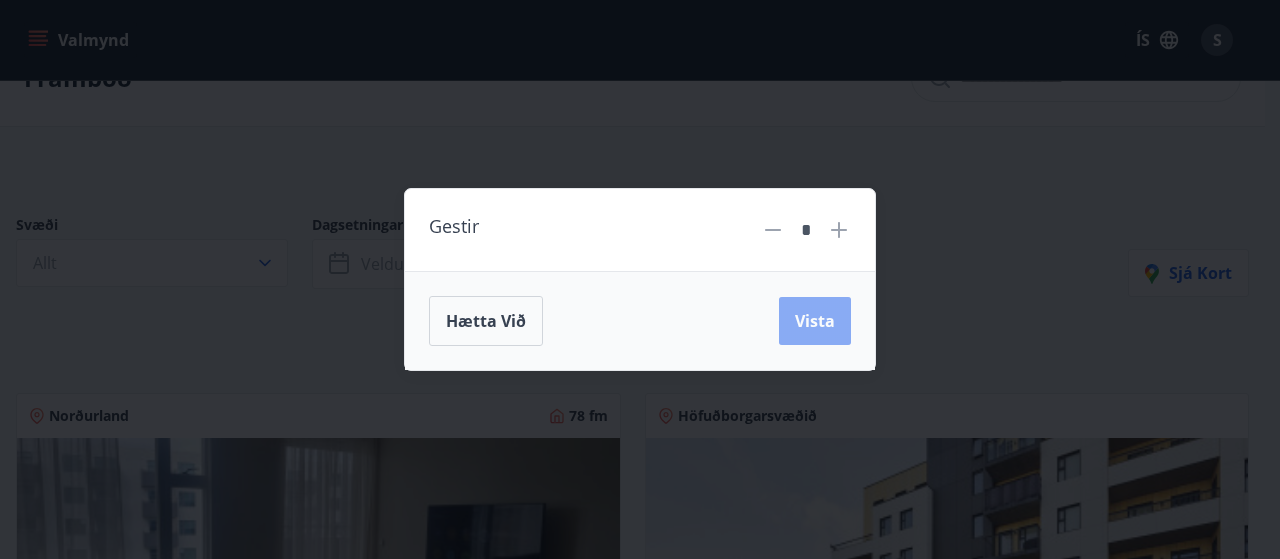click on "Vista" at bounding box center [815, 321] 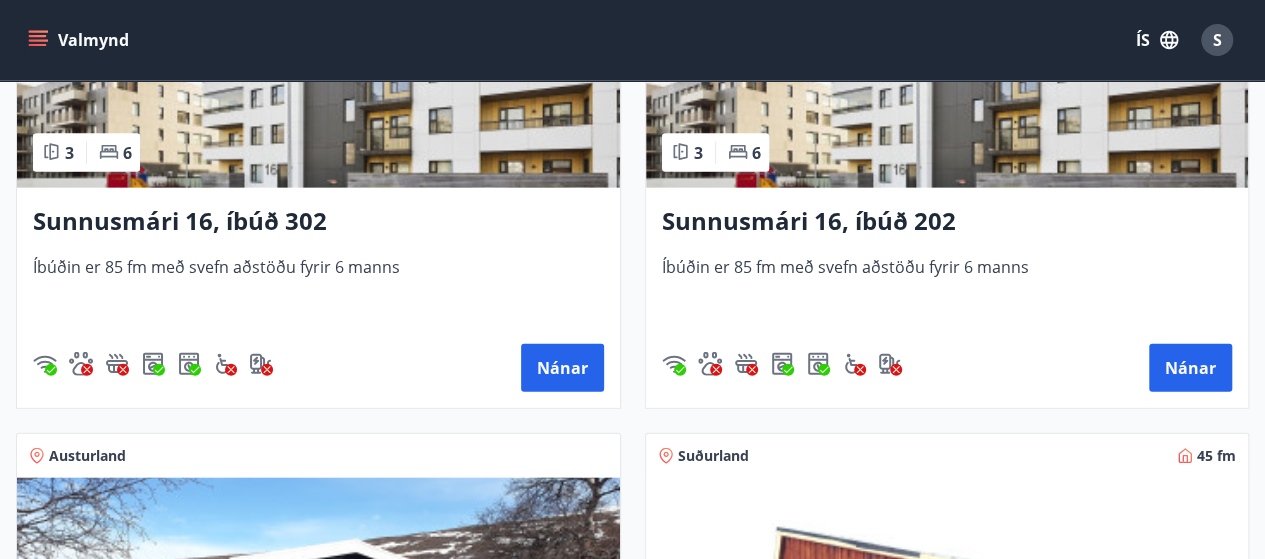 scroll, scrollTop: 2179, scrollLeft: 0, axis: vertical 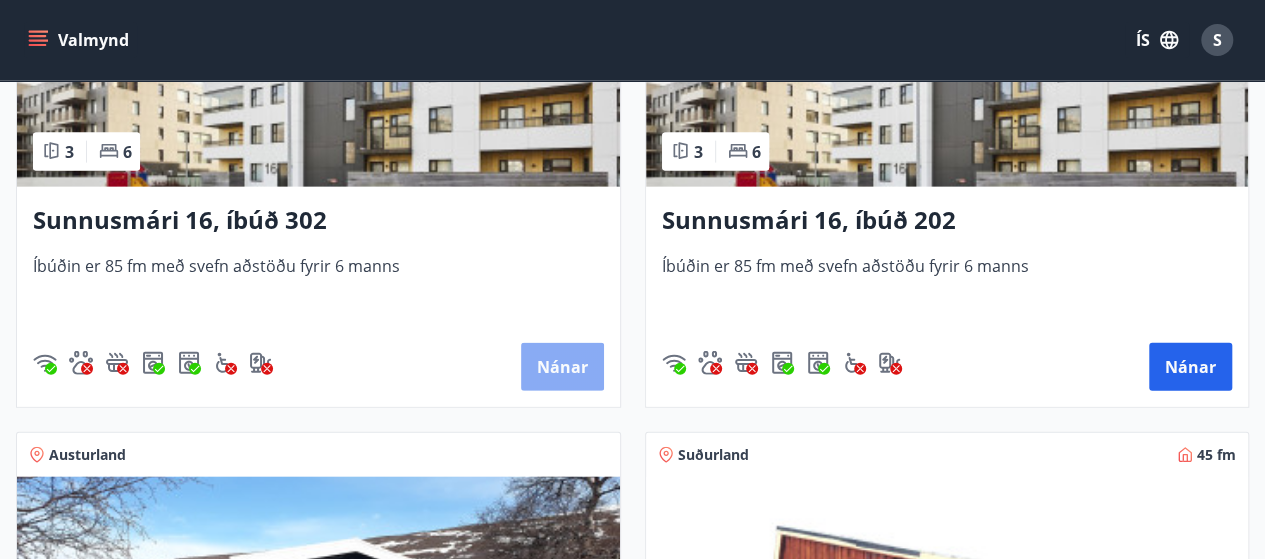 click on "Nánar" at bounding box center [562, 367] 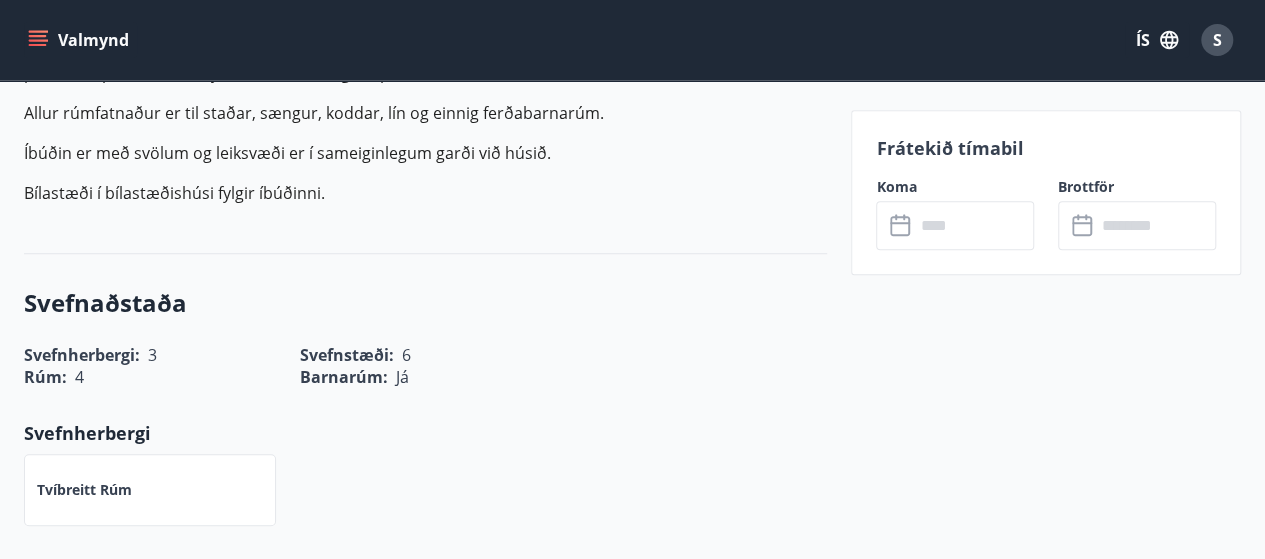 scroll, scrollTop: 661, scrollLeft: 0, axis: vertical 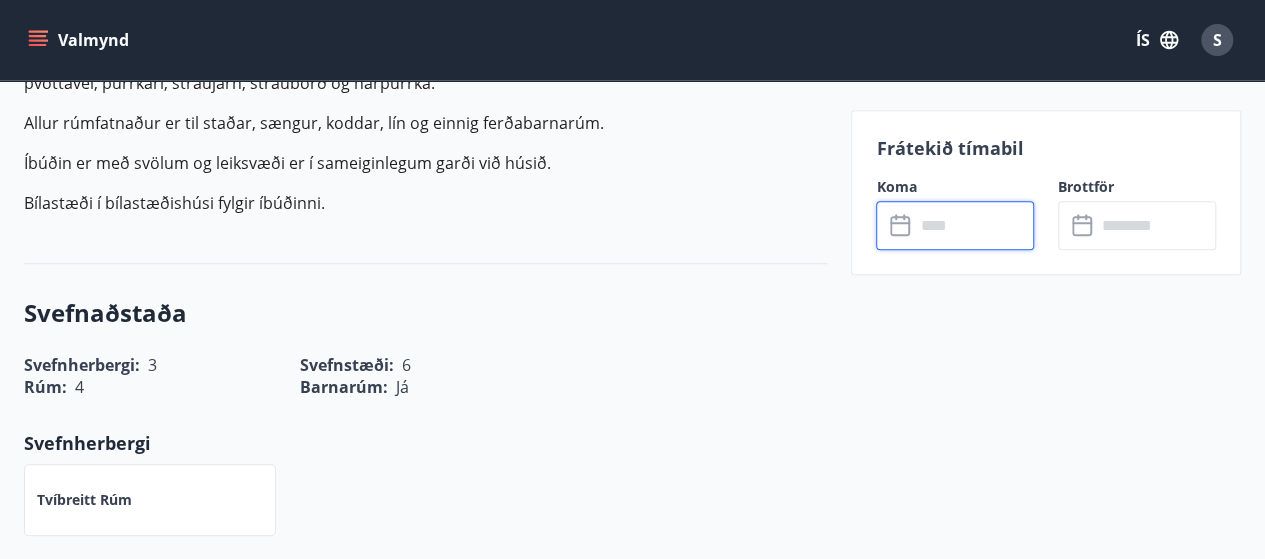 click at bounding box center (974, 225) 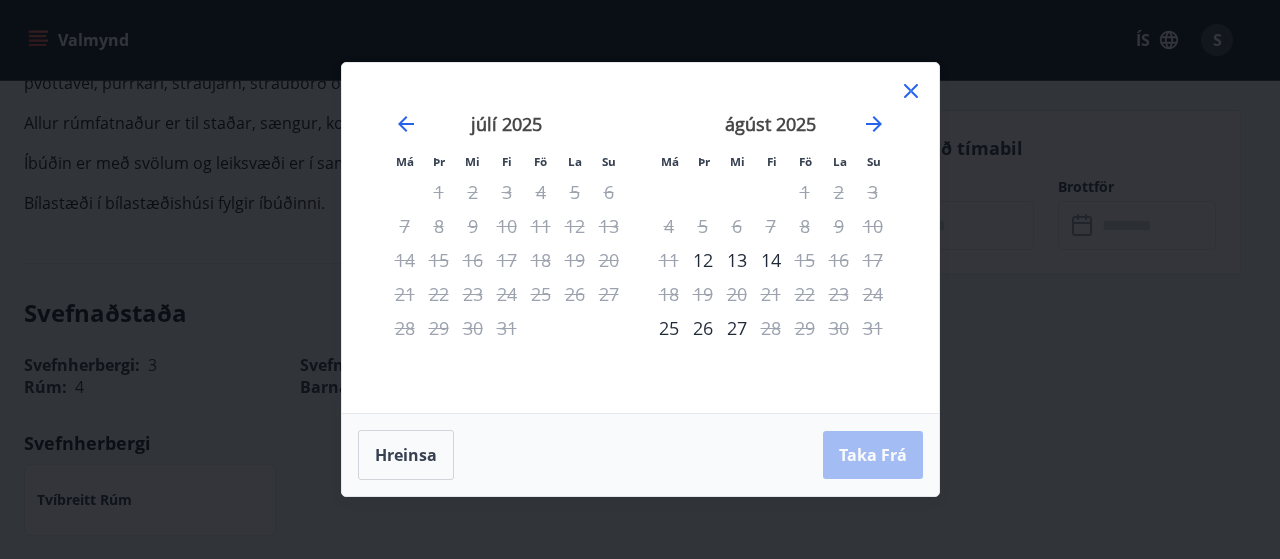 click 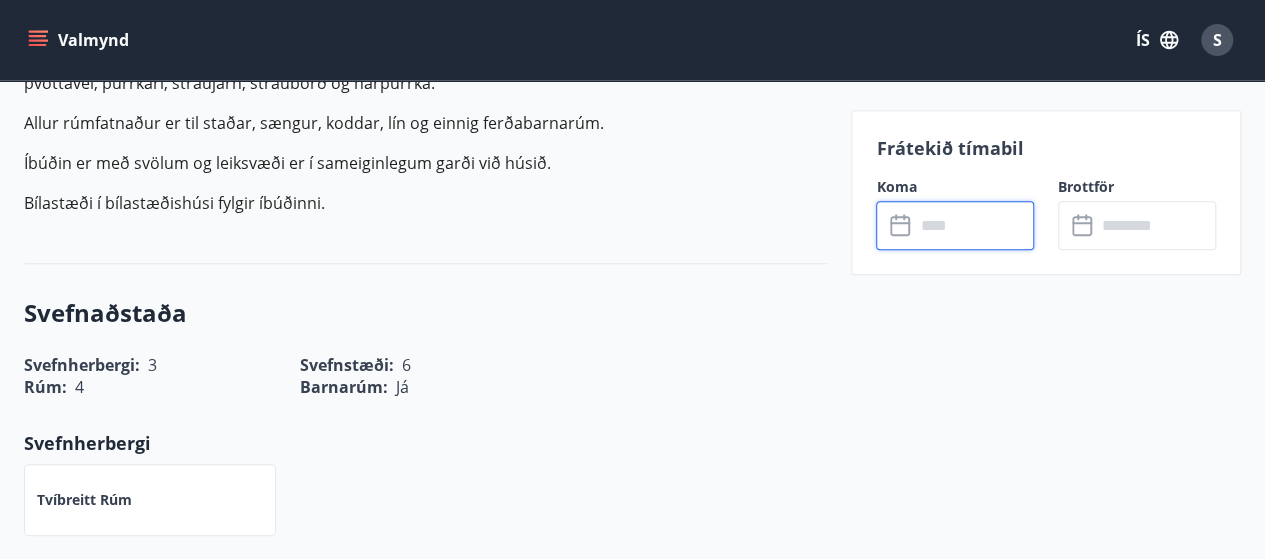 scroll, scrollTop: 0, scrollLeft: 0, axis: both 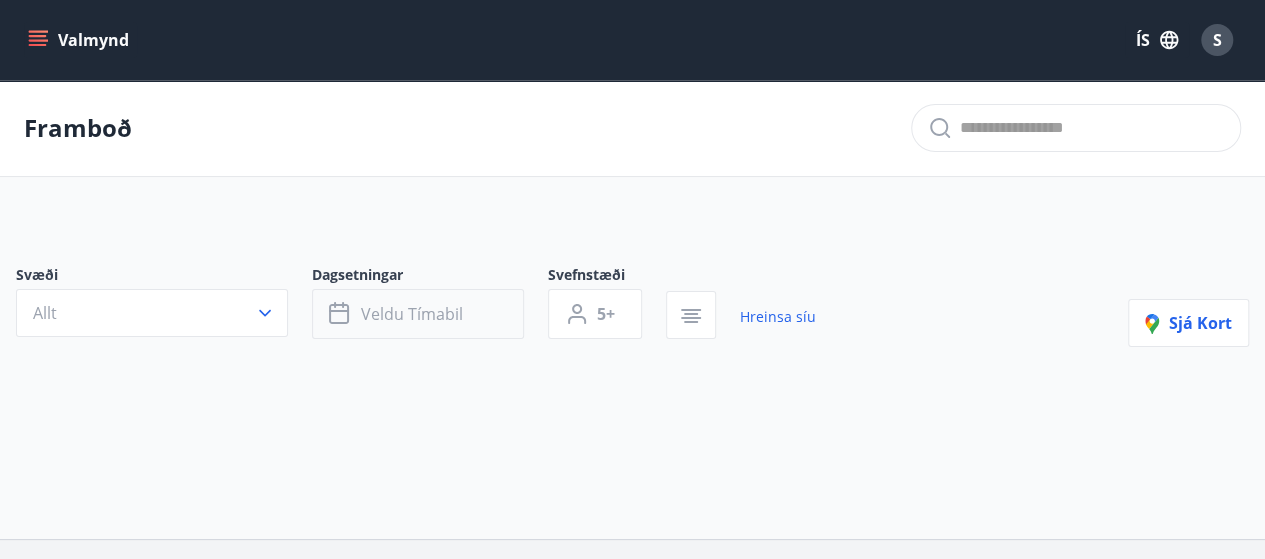 type on "*" 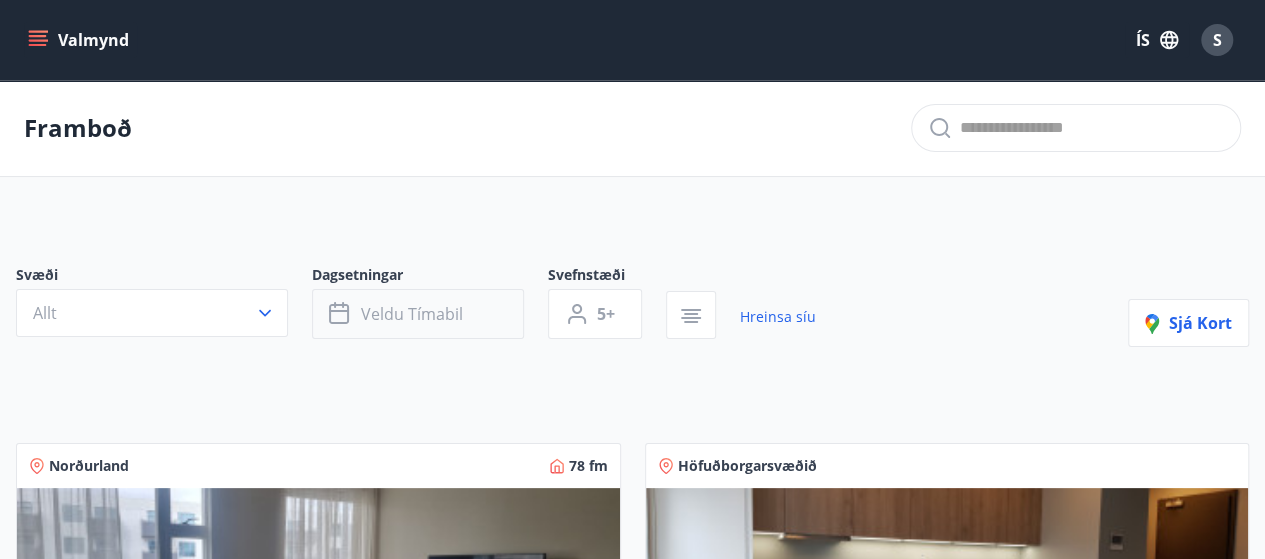 click on "Veldu tímabil" at bounding box center [418, 314] 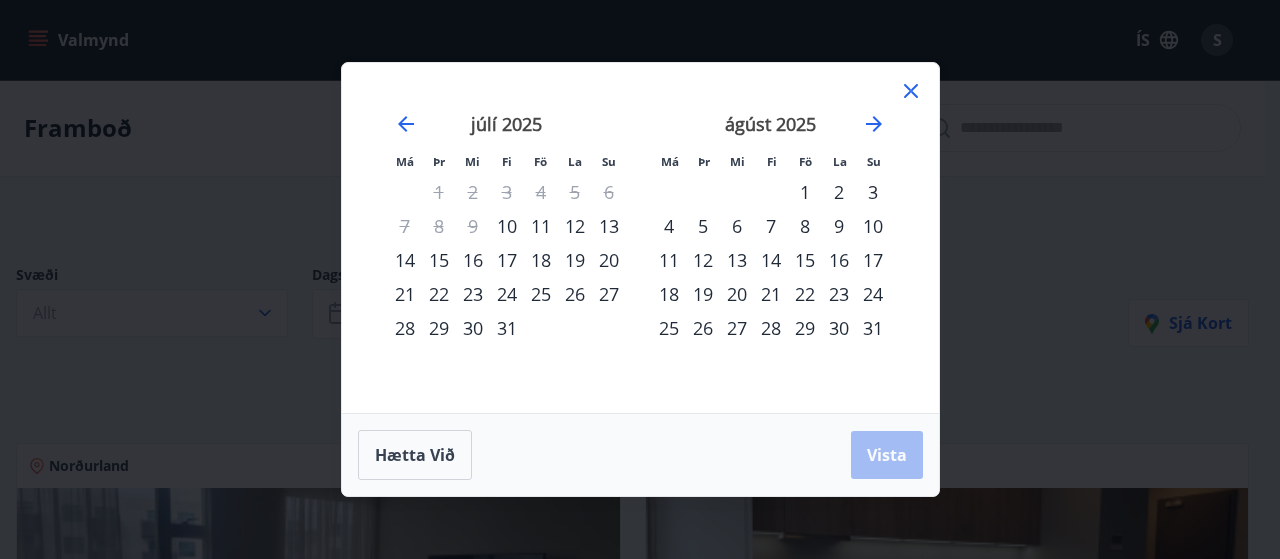 click on "6" at bounding box center (737, 226) 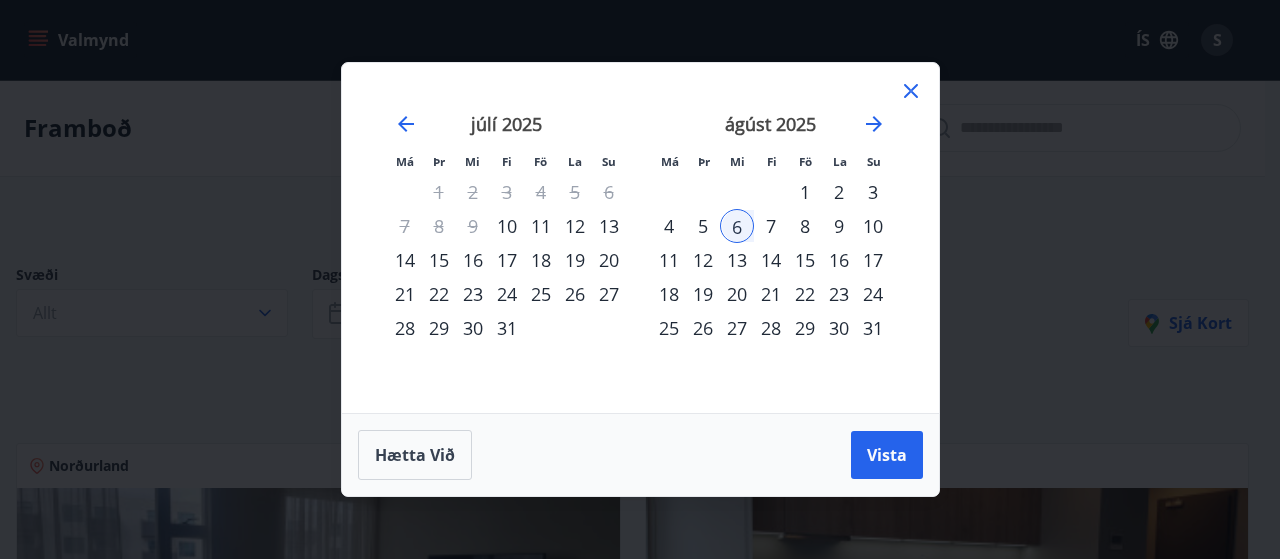 click on "7" at bounding box center [771, 226] 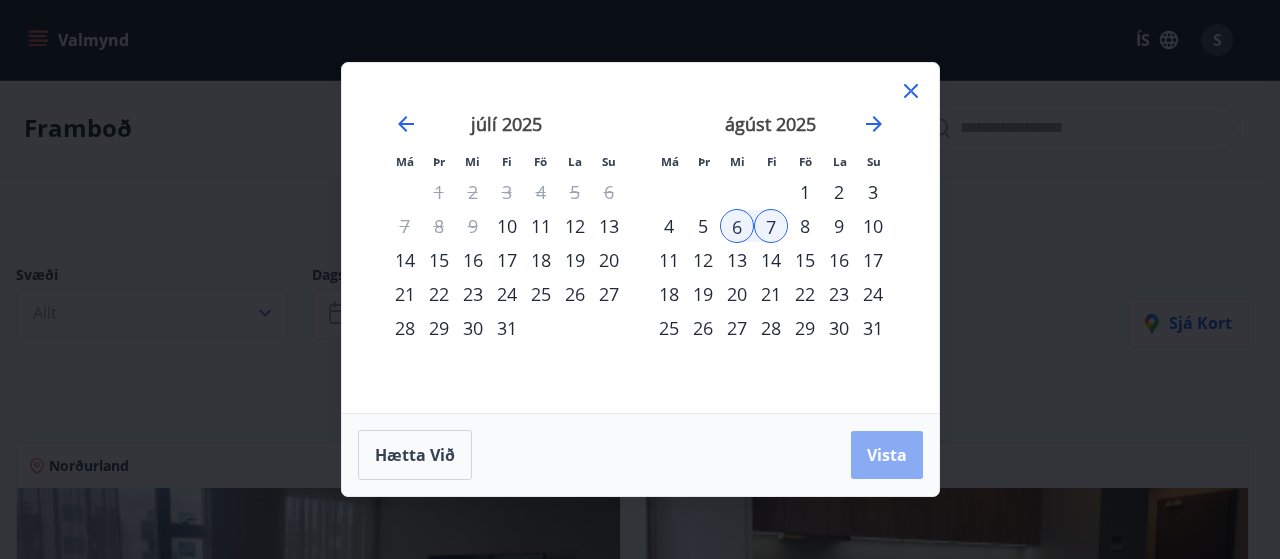 click on "Vista" at bounding box center [887, 455] 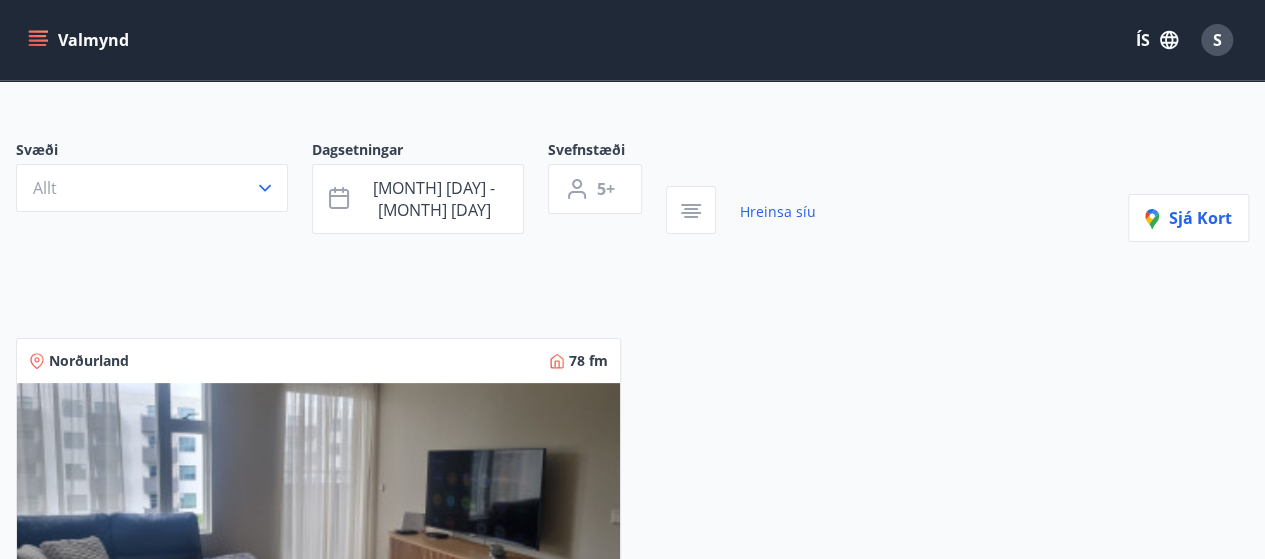 scroll, scrollTop: 123, scrollLeft: 0, axis: vertical 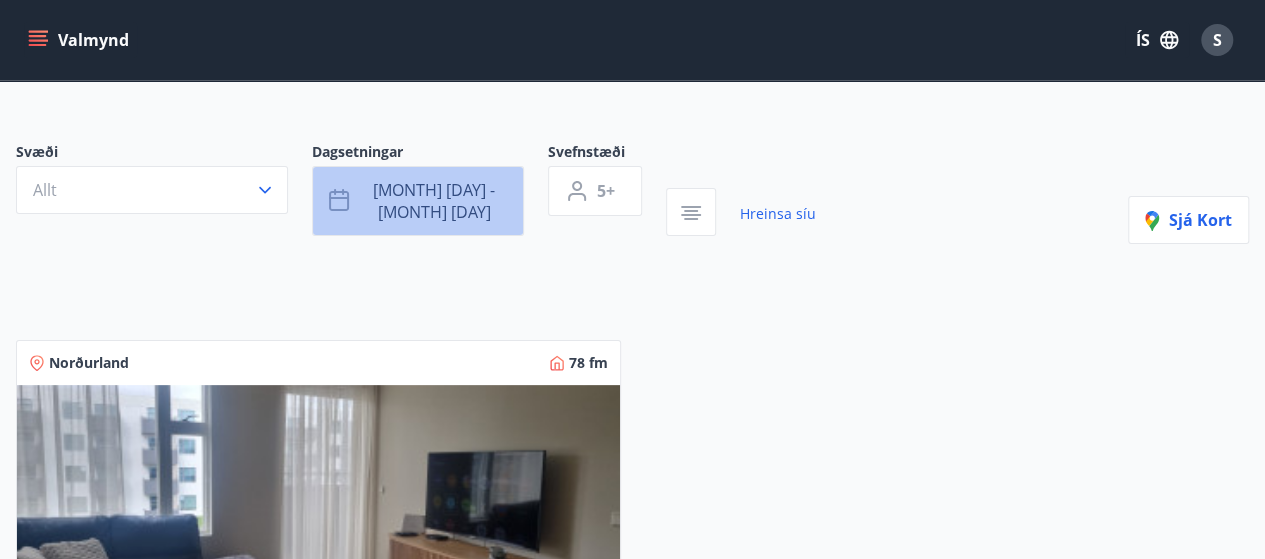 click on "[MONTH] [DAY] - [MONTH] [DAY]" at bounding box center (418, 201) 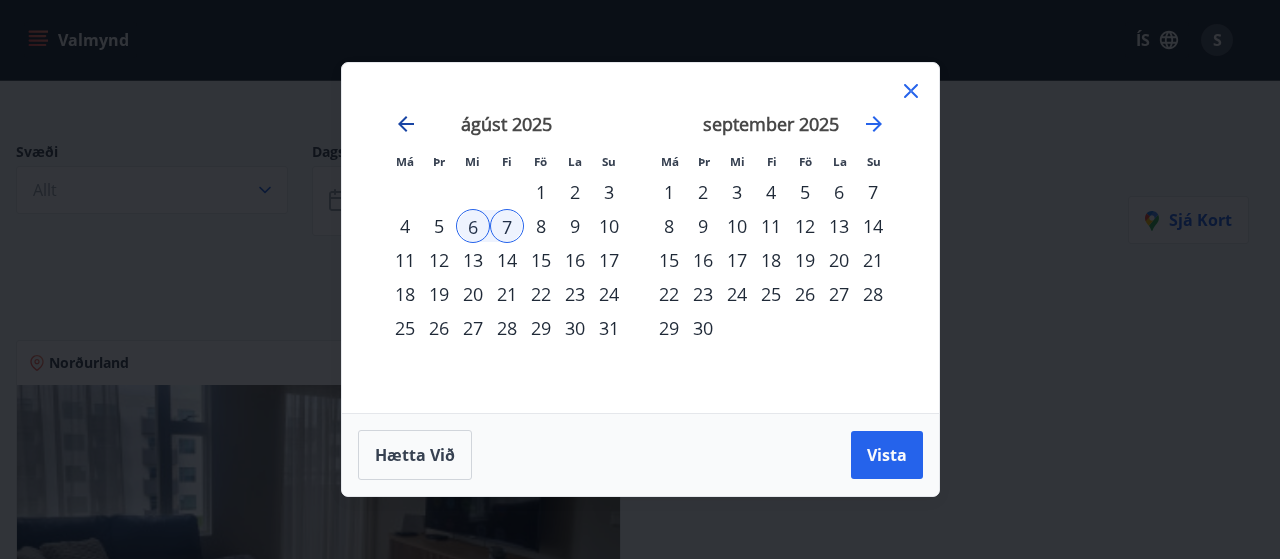 click 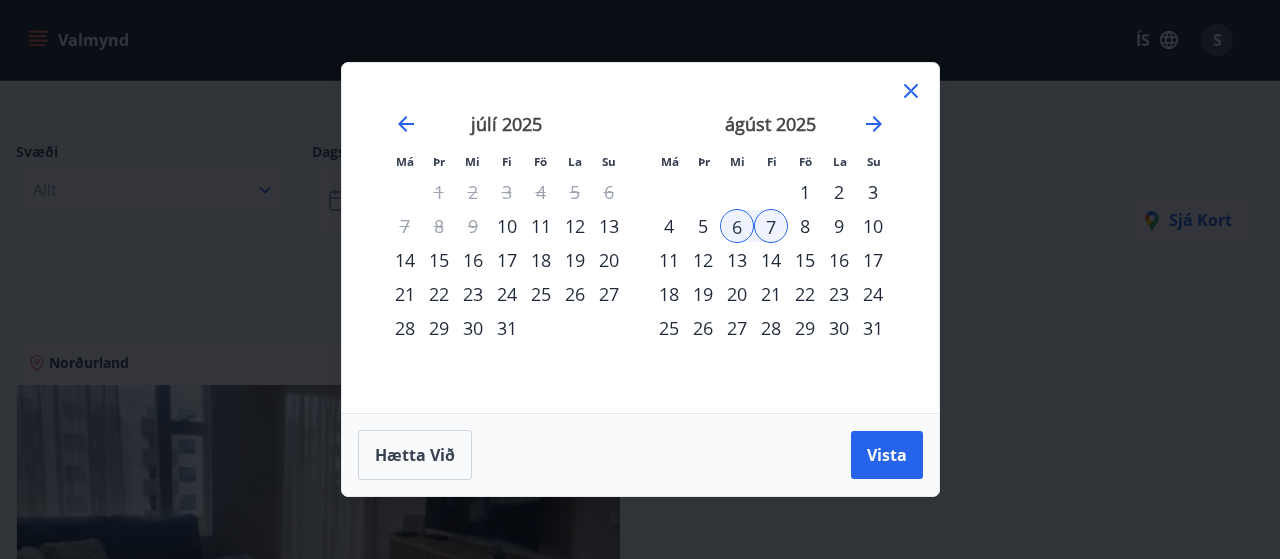click on "31" at bounding box center [507, 328] 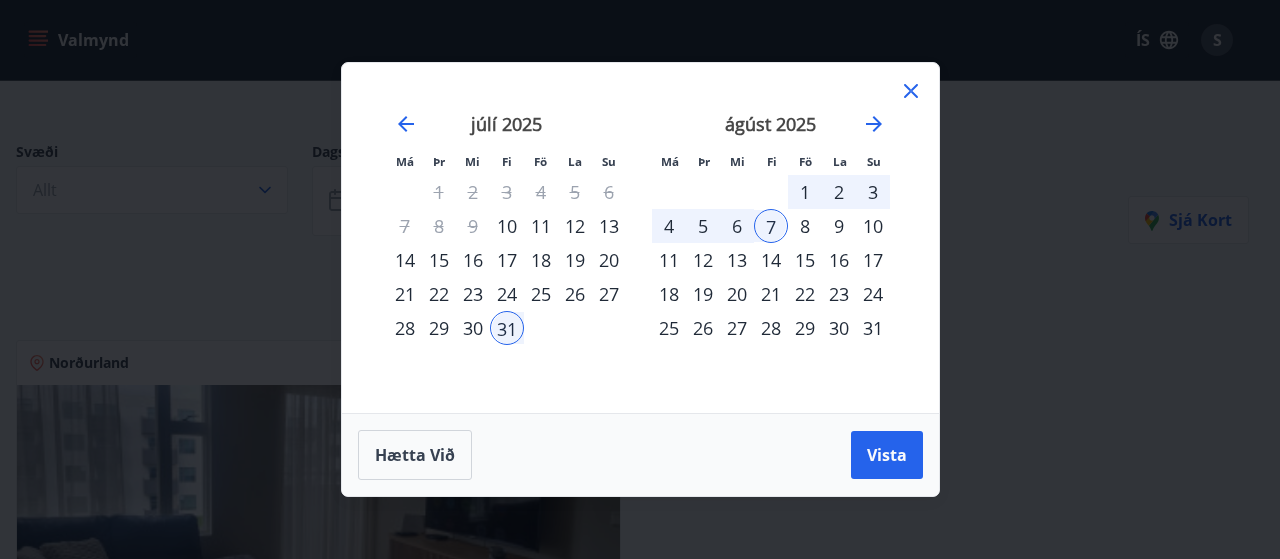 click on "1" at bounding box center (805, 192) 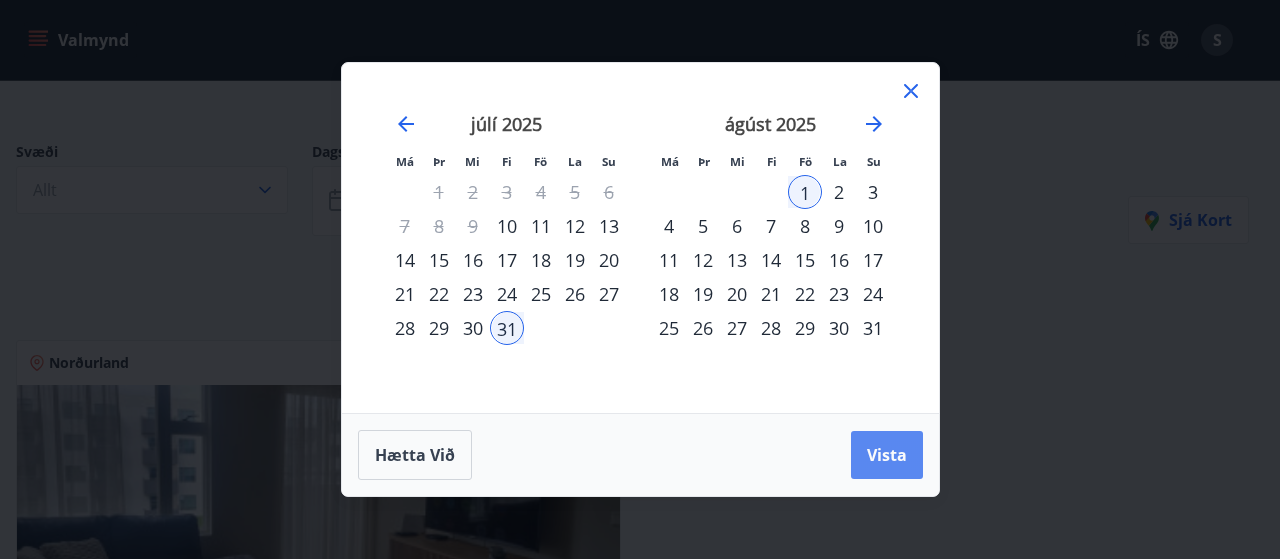 click on "Vista" at bounding box center [887, 455] 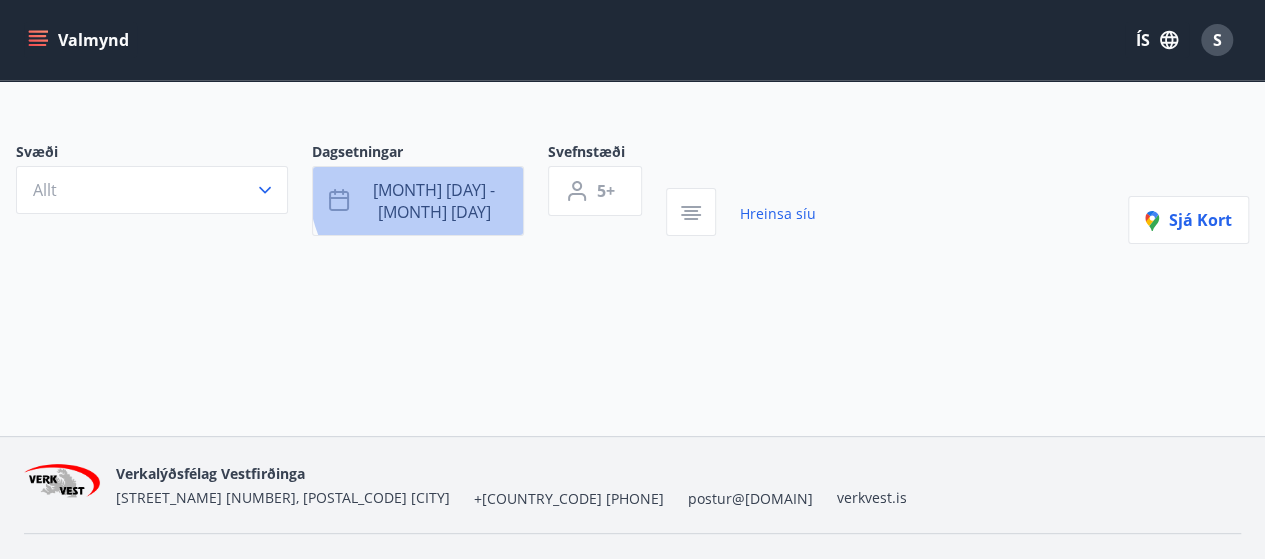 click on "[MONTH] [DAY] - [MONTH] [DAY]" at bounding box center (434, 201) 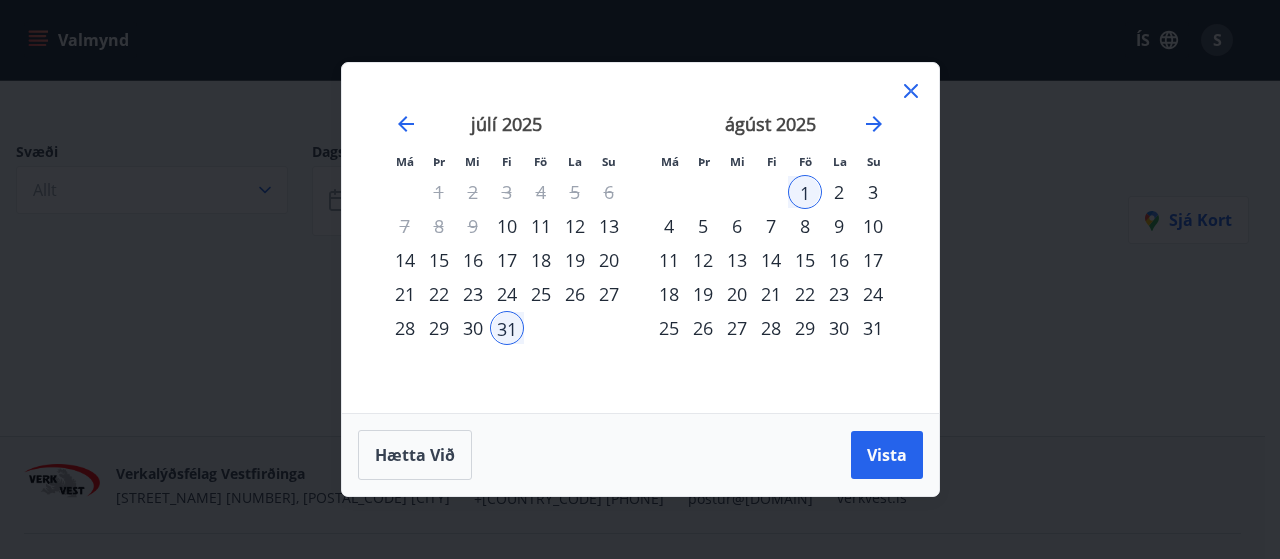 click on "2" at bounding box center [839, 192] 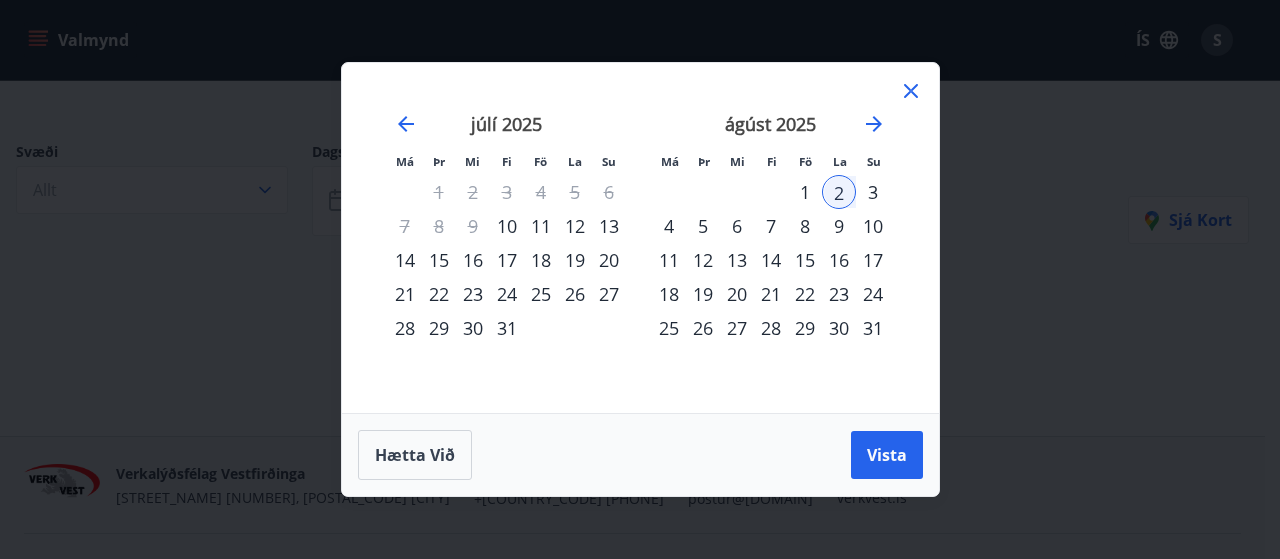 click on "31" at bounding box center [507, 328] 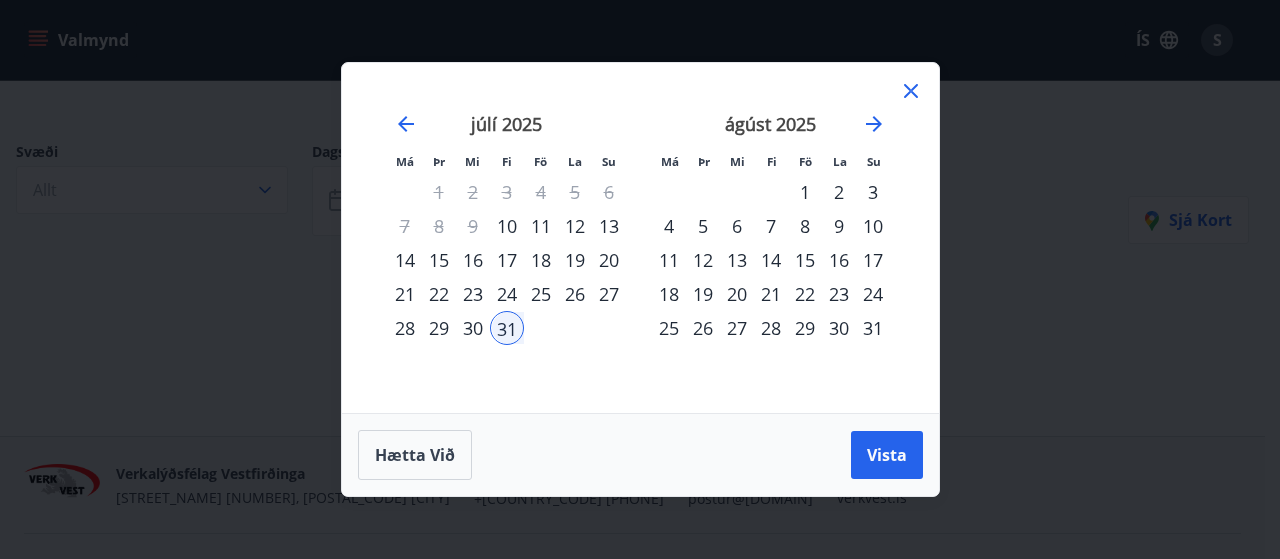 click on "2" at bounding box center [839, 192] 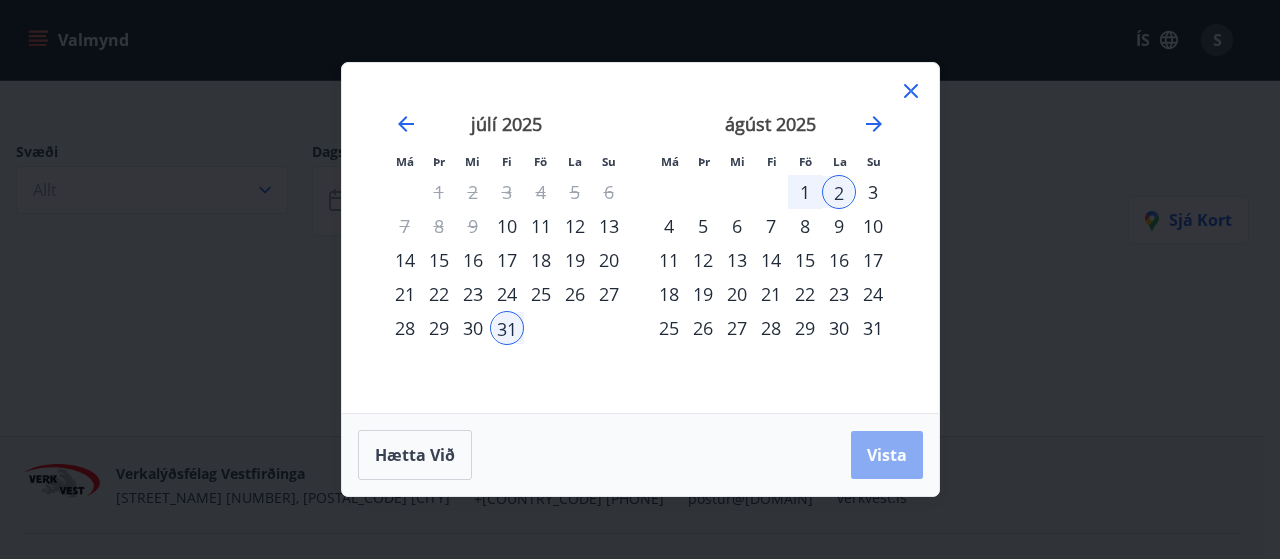 click on "Vista" at bounding box center (887, 455) 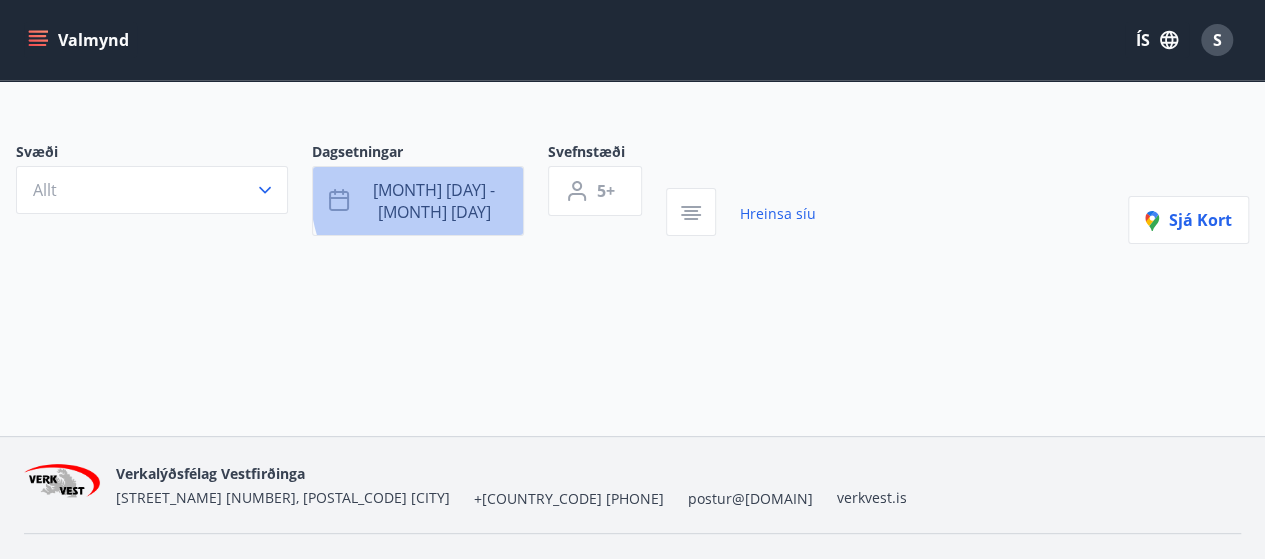 click on "[MONTH] [DAY] - [MONTH] [DAY]" at bounding box center [418, 201] 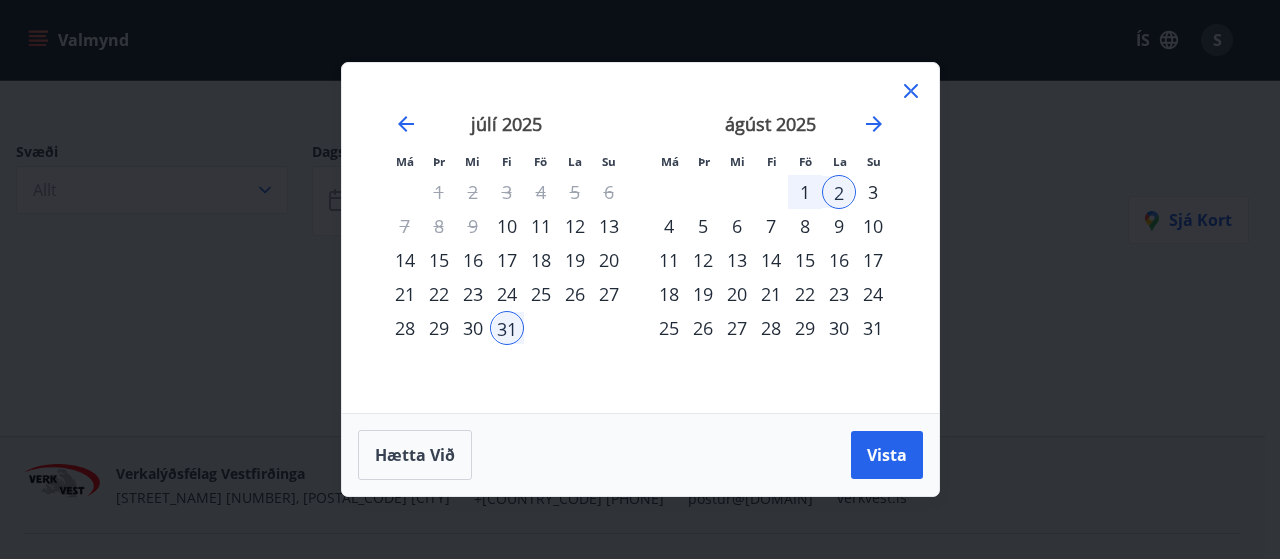 click on "31" at bounding box center [507, 328] 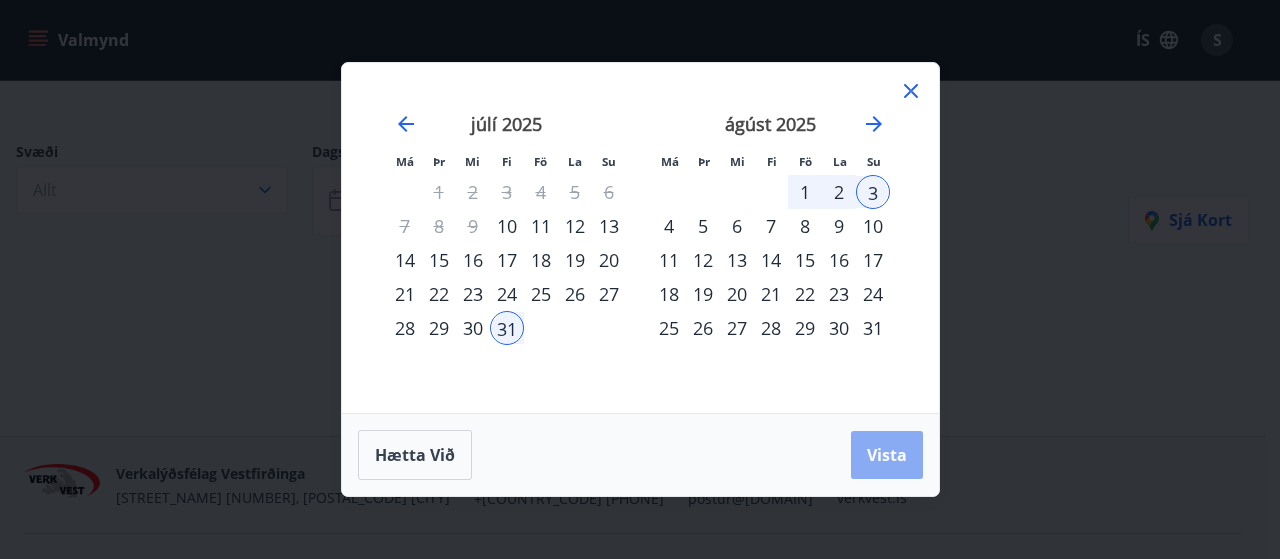 click on "Vista" at bounding box center [887, 455] 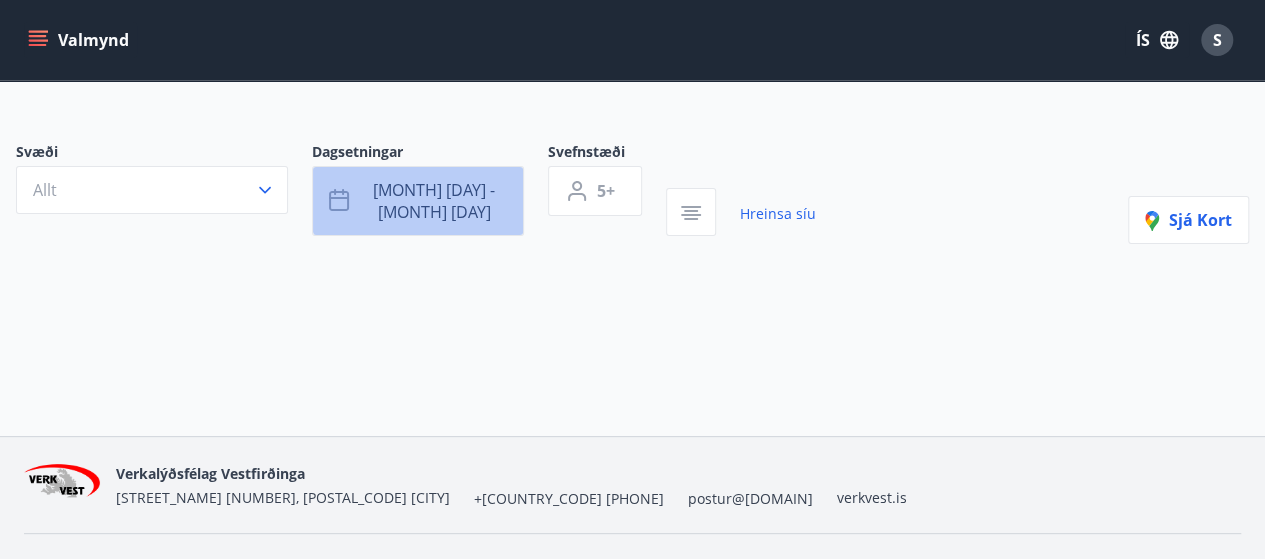 click on "[MONTH] [DAY] - [MONTH] [DAY]" at bounding box center [434, 201] 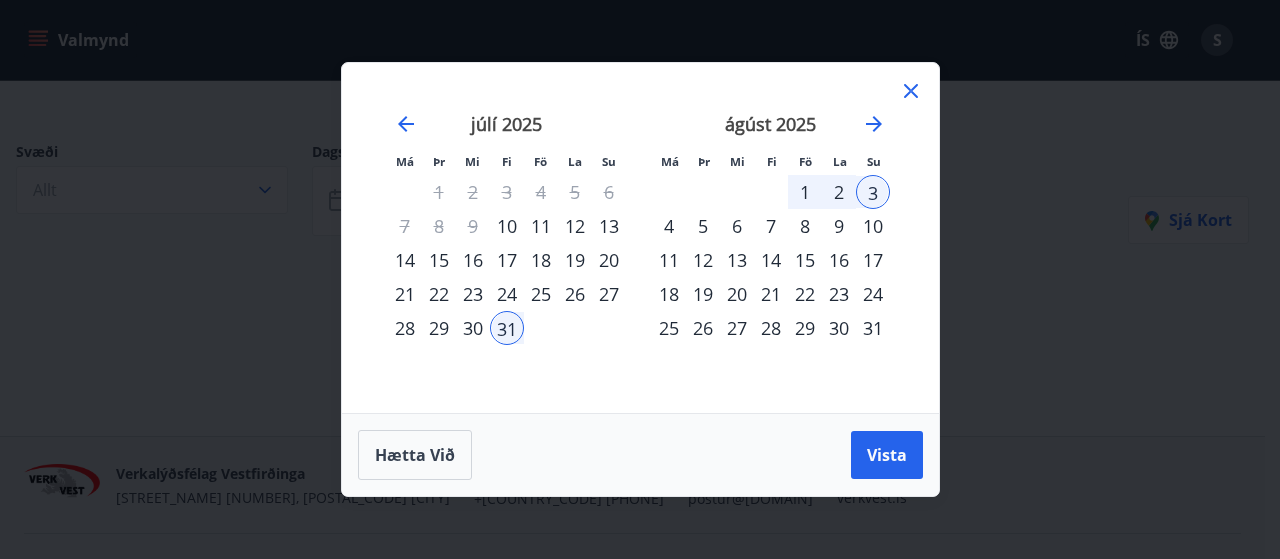 click on "4" at bounding box center (669, 226) 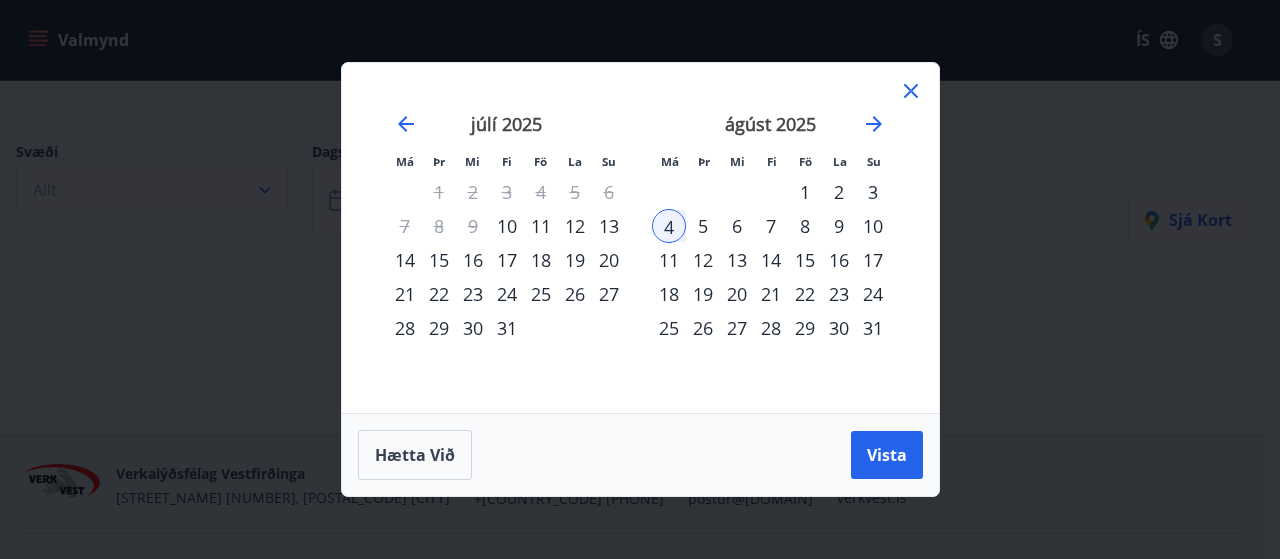 click on "5" at bounding box center [703, 226] 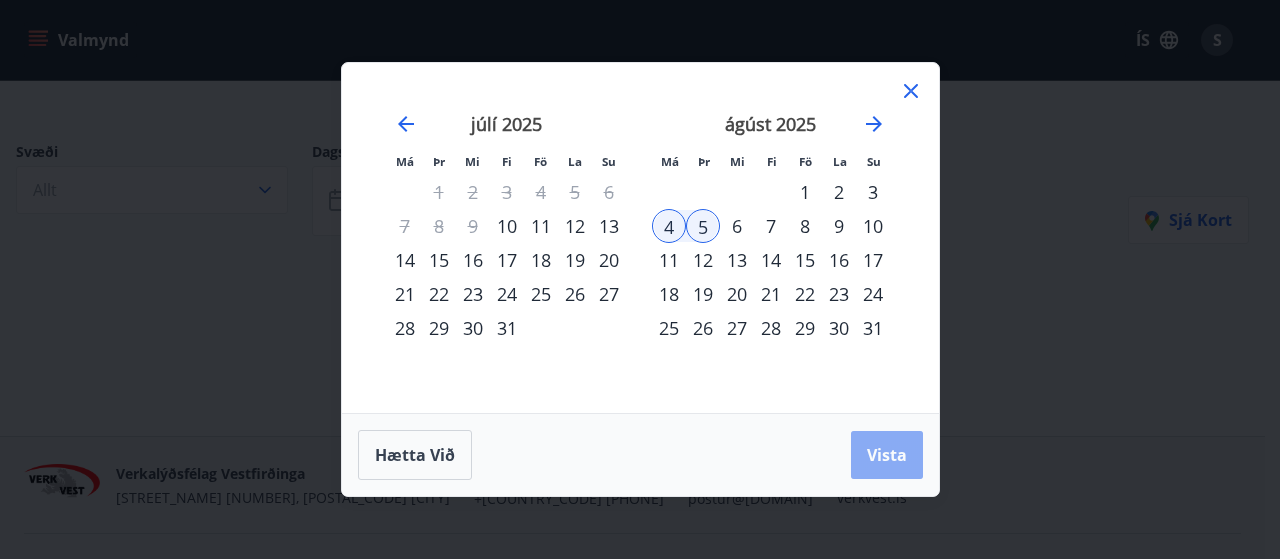 click on "Vista" at bounding box center (887, 455) 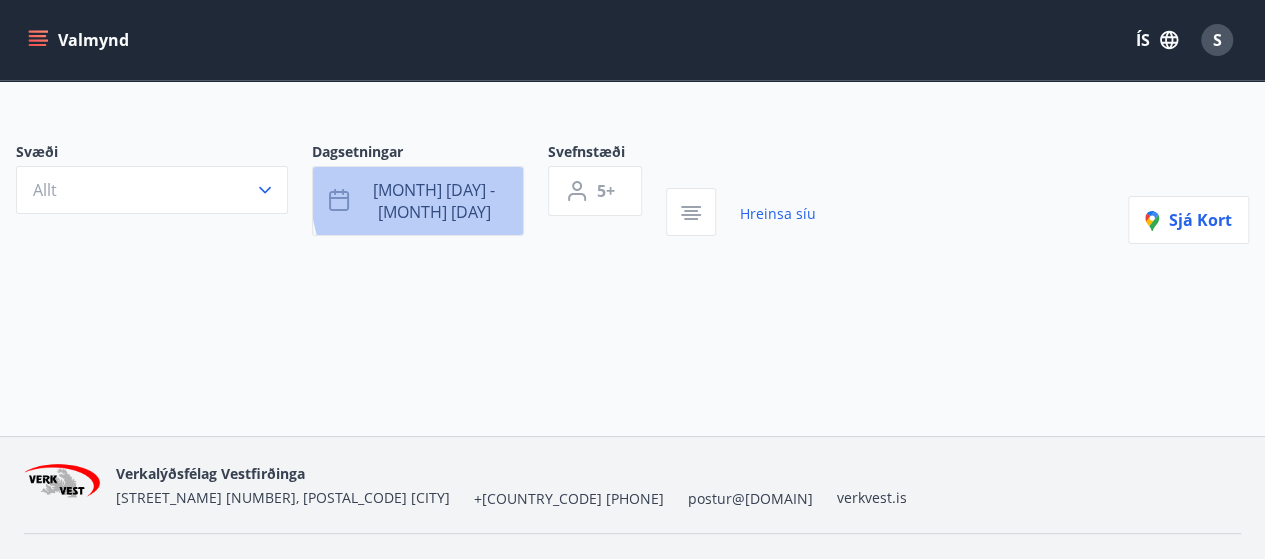 click on "[MONTH] [DAY] - [MONTH] [DAY]" at bounding box center [418, 201] 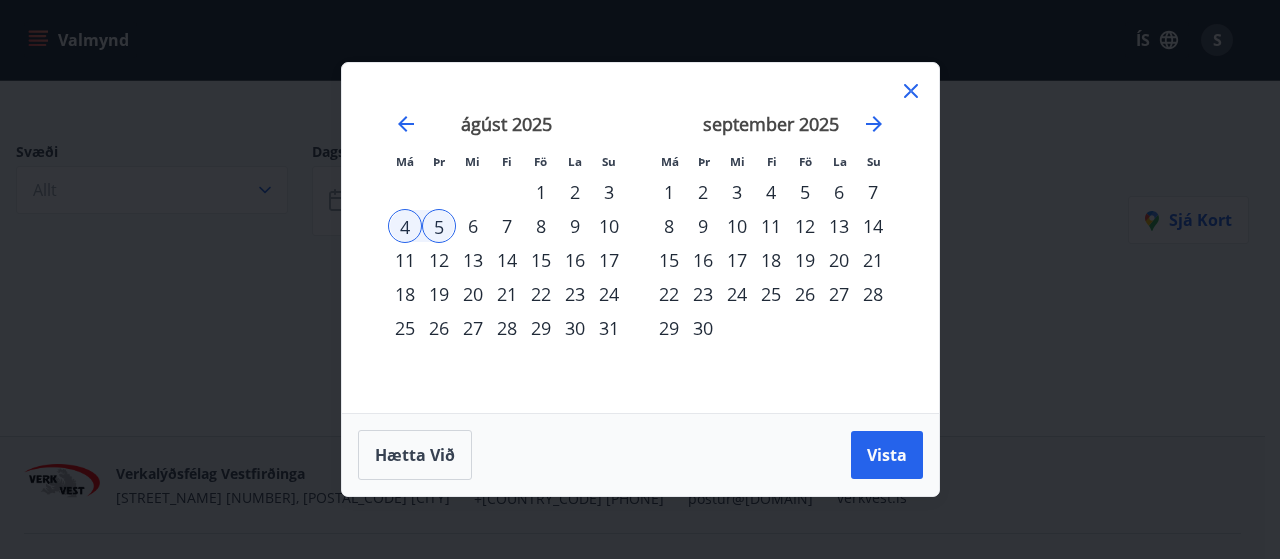 click on "5" at bounding box center [439, 226] 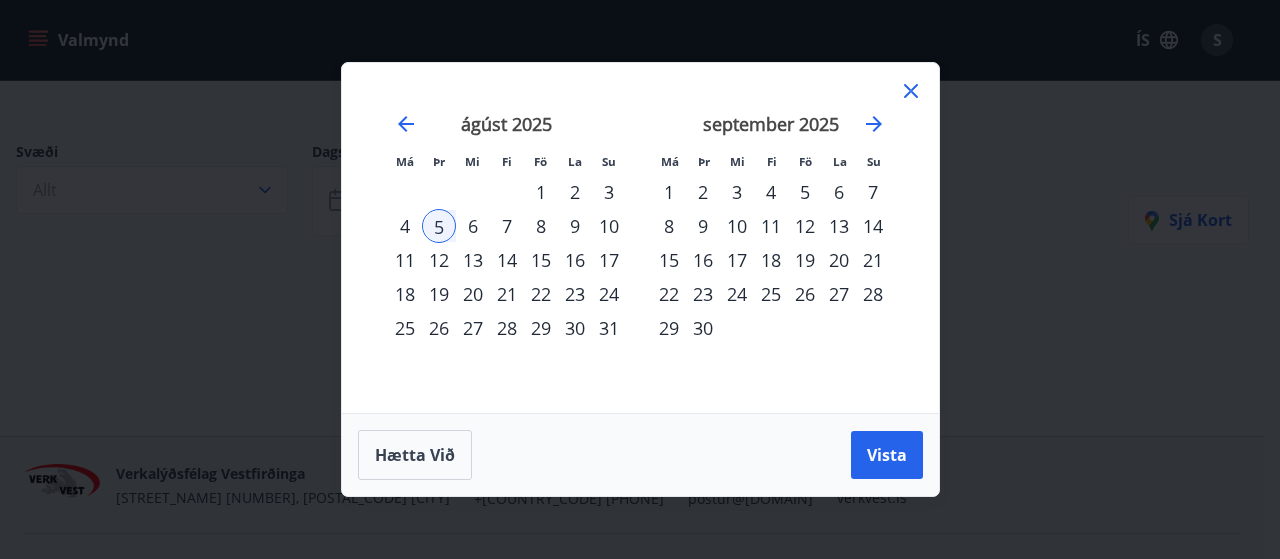 click on "7" at bounding box center [507, 226] 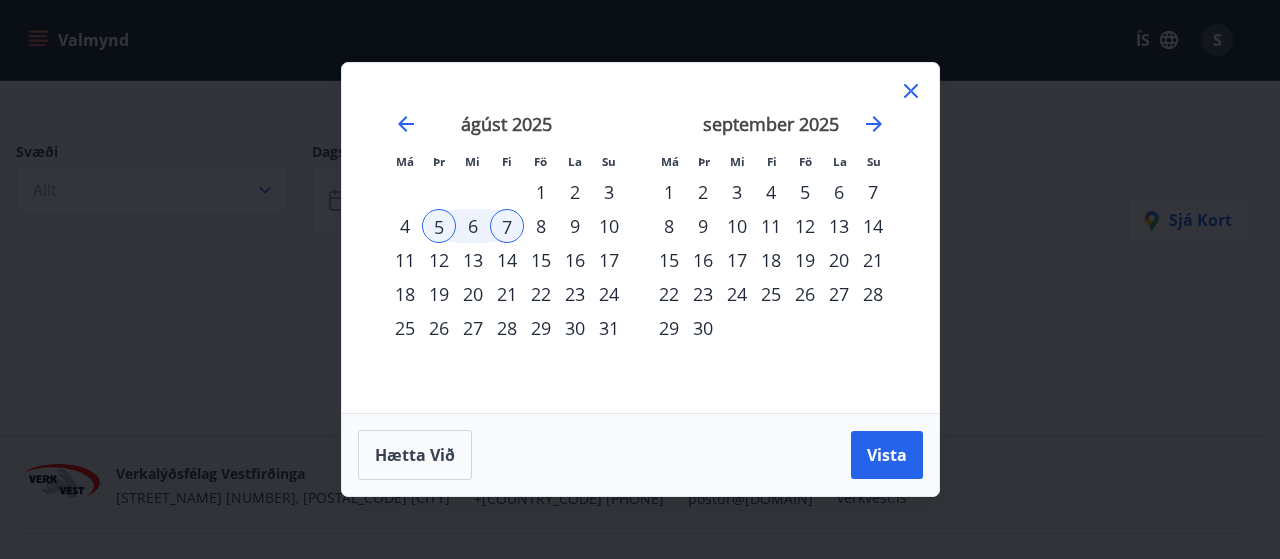 click on "6" at bounding box center [473, 226] 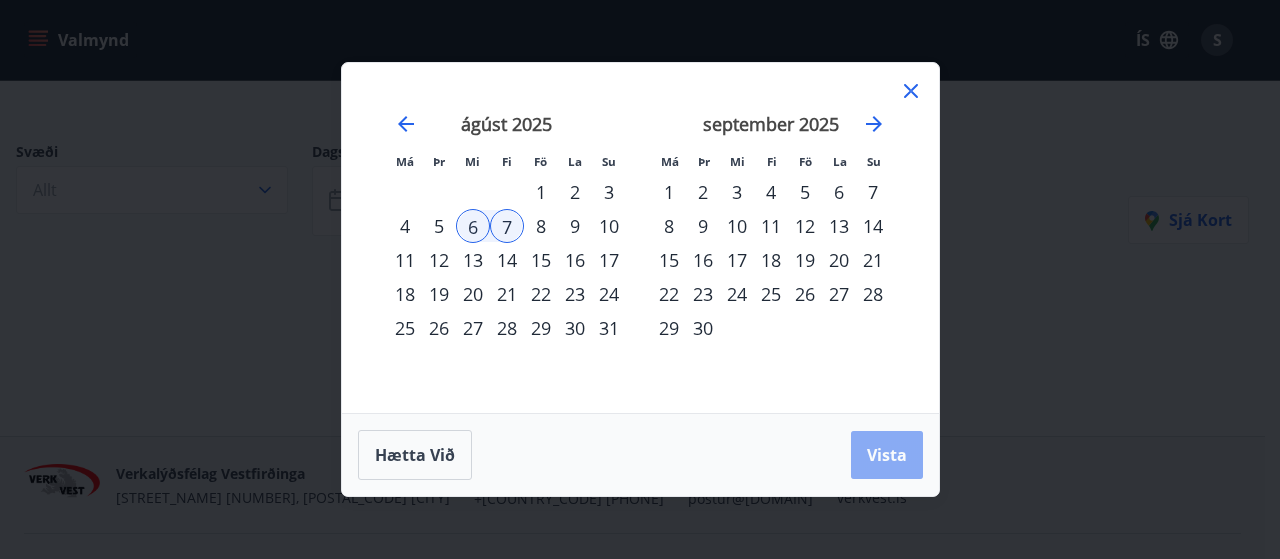 click on "Vista" at bounding box center [887, 455] 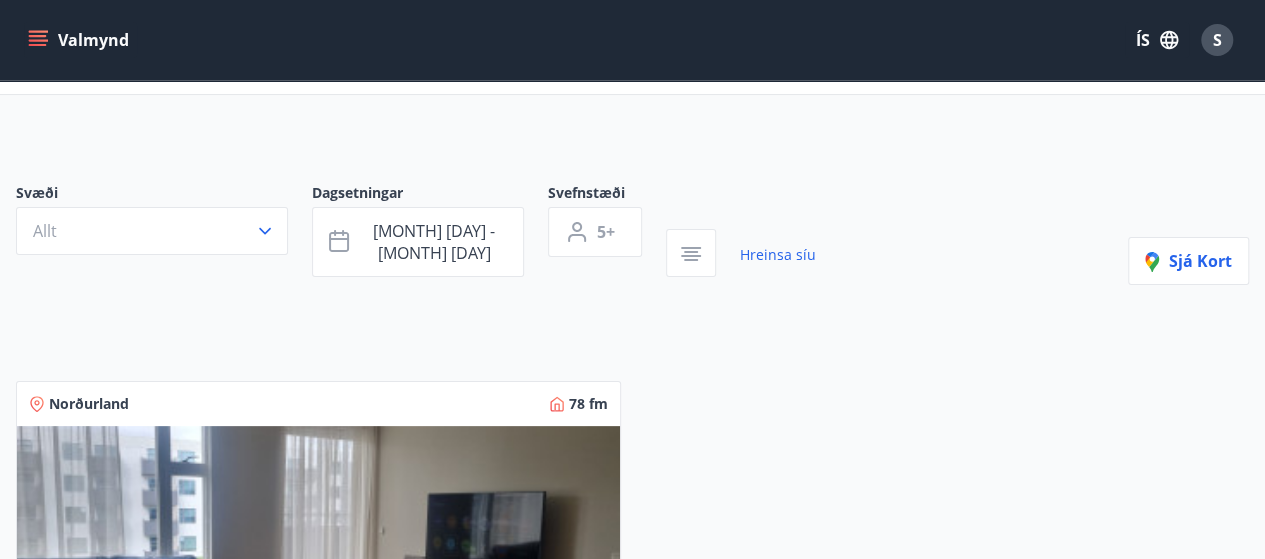 scroll, scrollTop: 59, scrollLeft: 0, axis: vertical 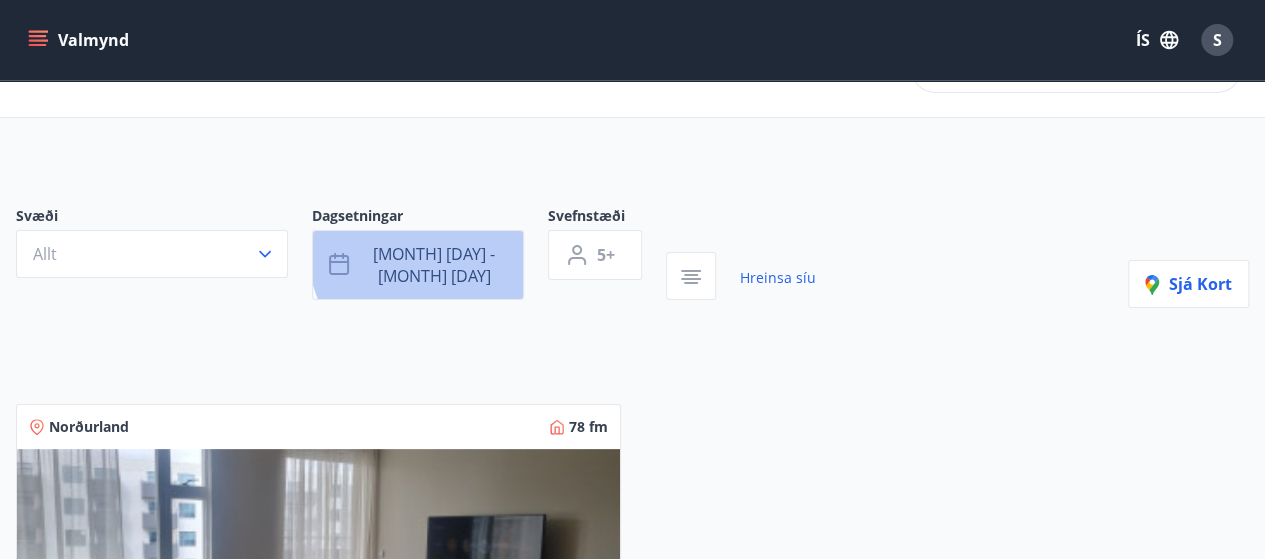 click on "[MONTH] [DAY] - [MONTH] [DAY]" at bounding box center (434, 265) 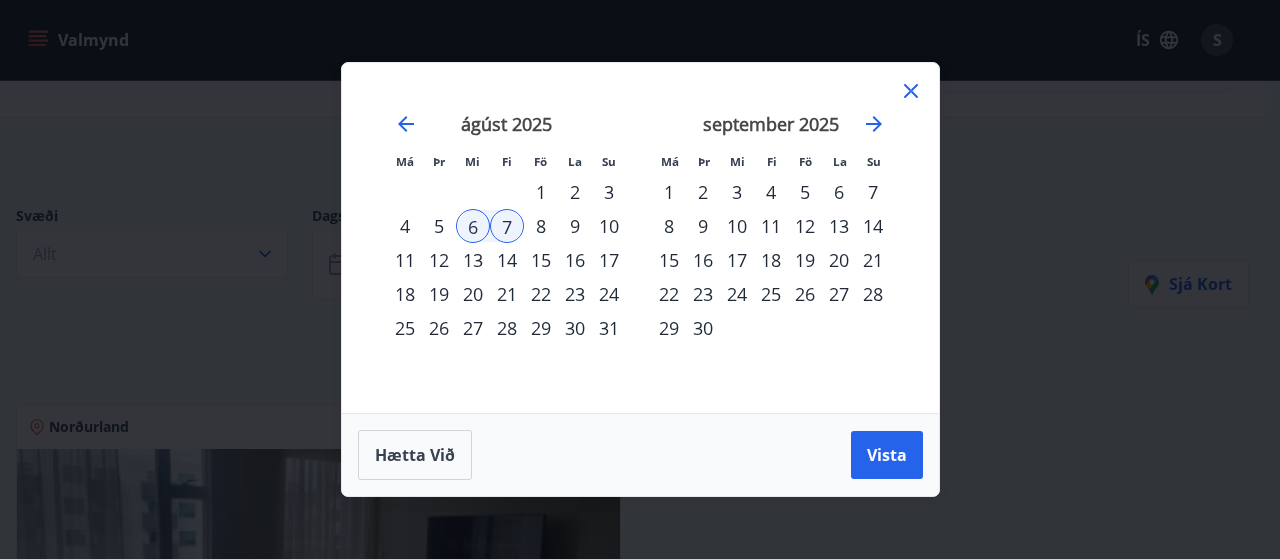 click on "4" at bounding box center (405, 226) 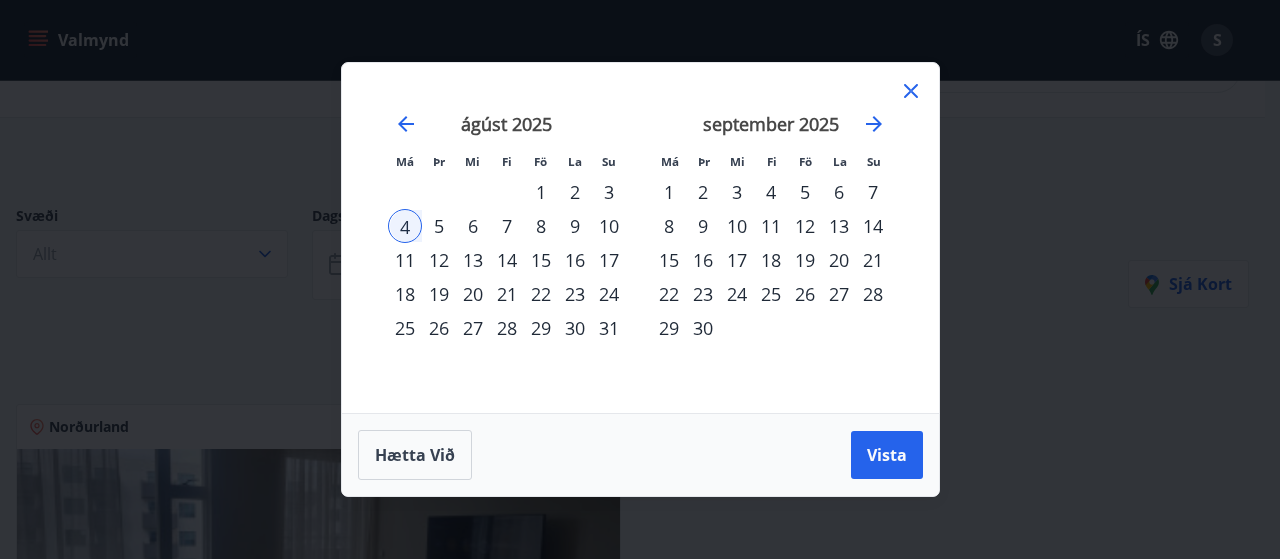 click on "6" at bounding box center [473, 226] 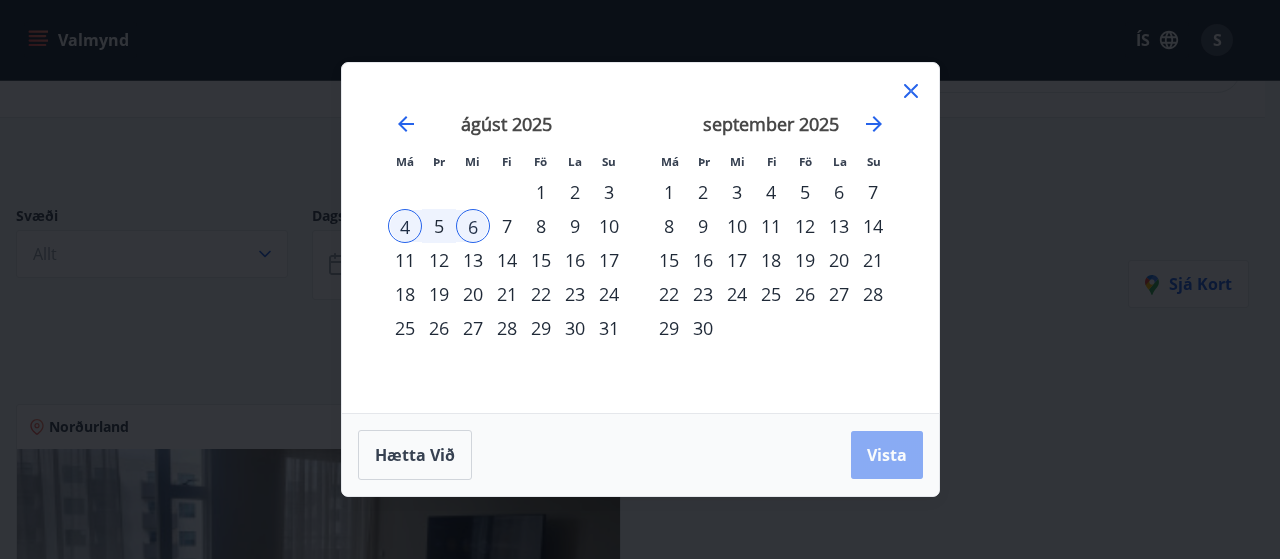 click on "Vista" at bounding box center [887, 455] 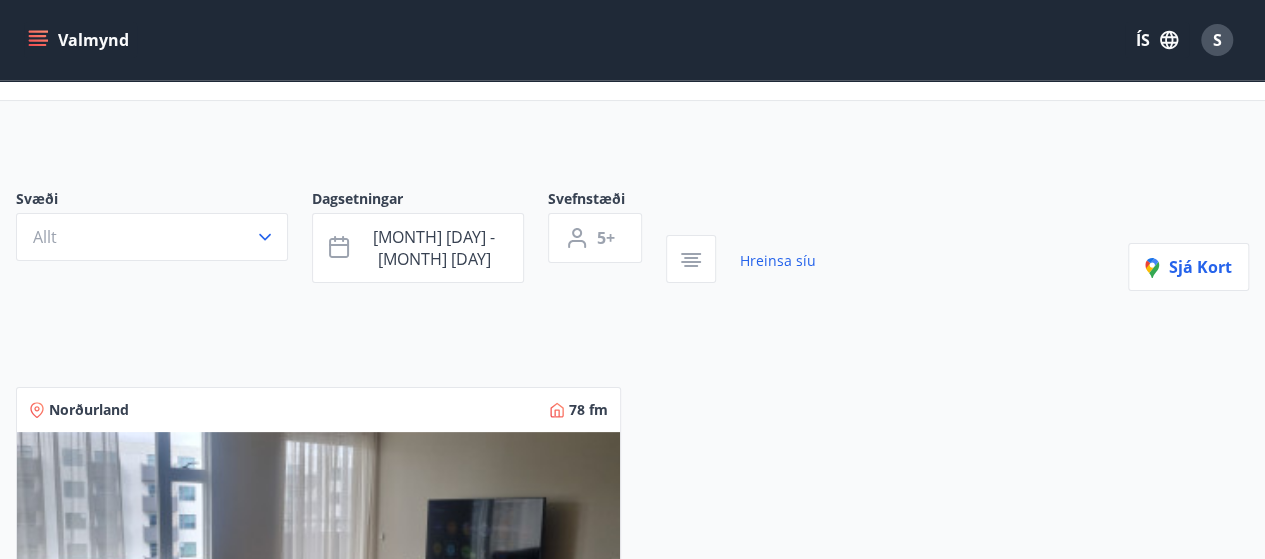 scroll, scrollTop: 73, scrollLeft: 0, axis: vertical 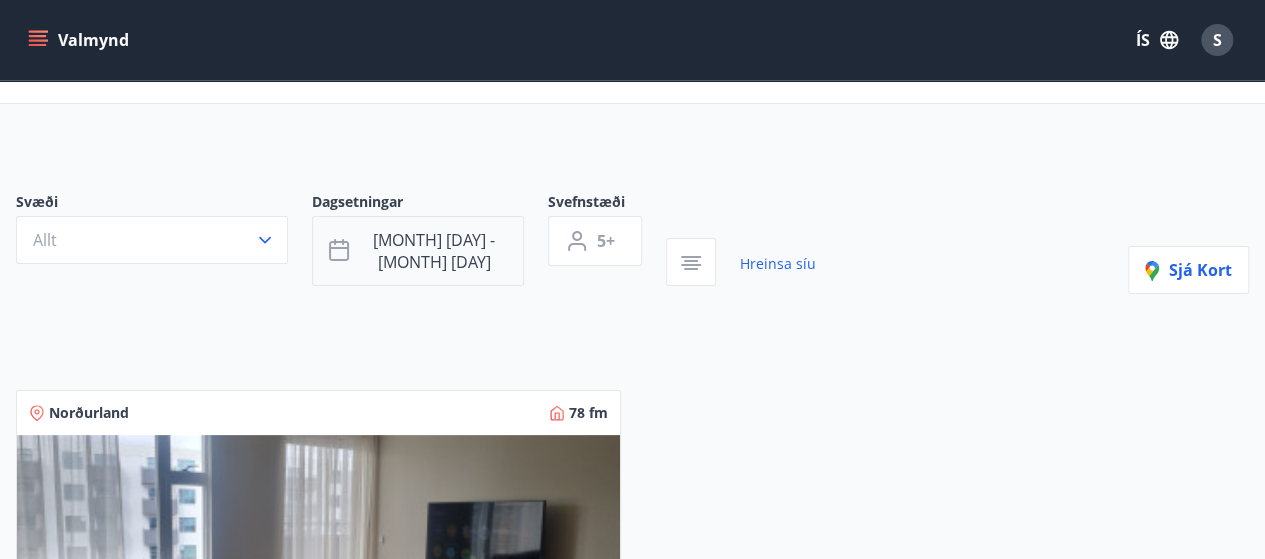 click on "[MONTH] [DAY] - [MONTH] [DAY]" at bounding box center [434, 251] 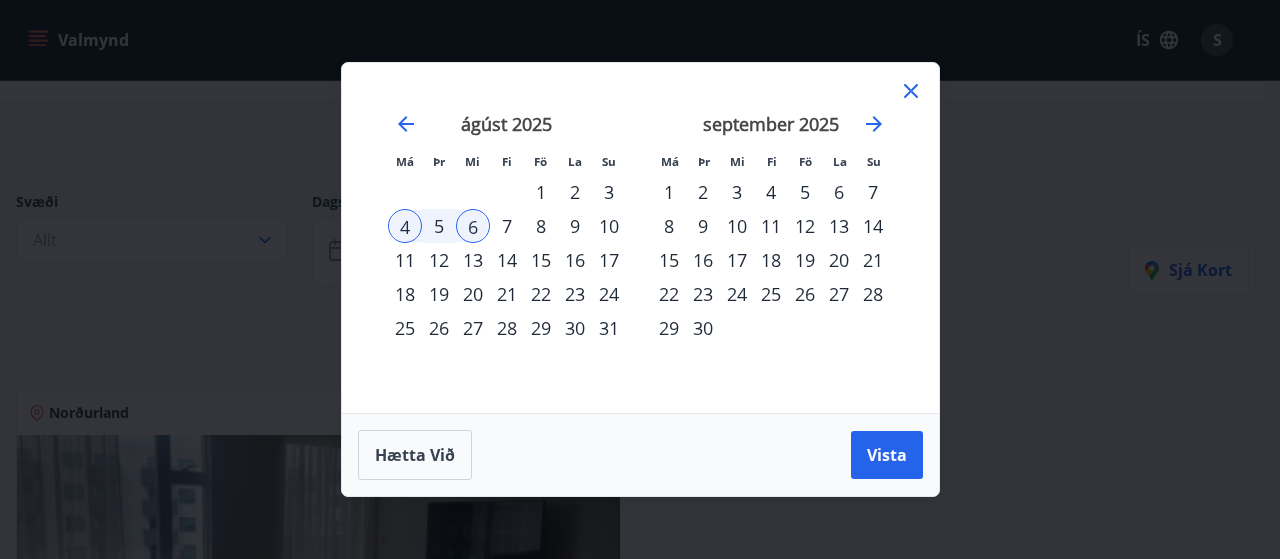 click on "5" at bounding box center [439, 226] 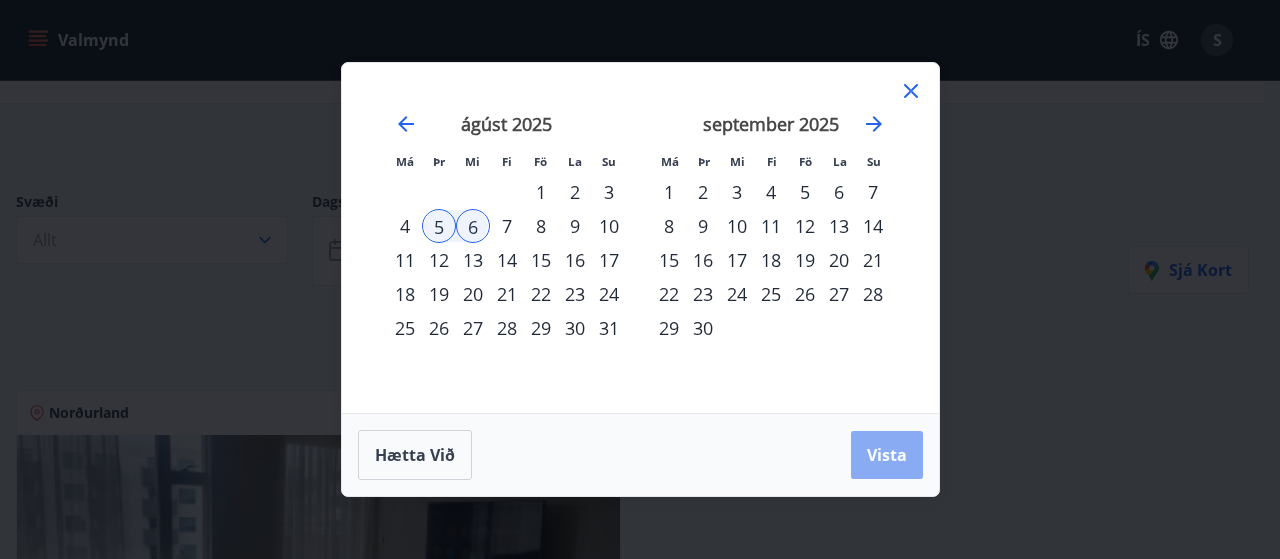 click on "Vista" at bounding box center [887, 455] 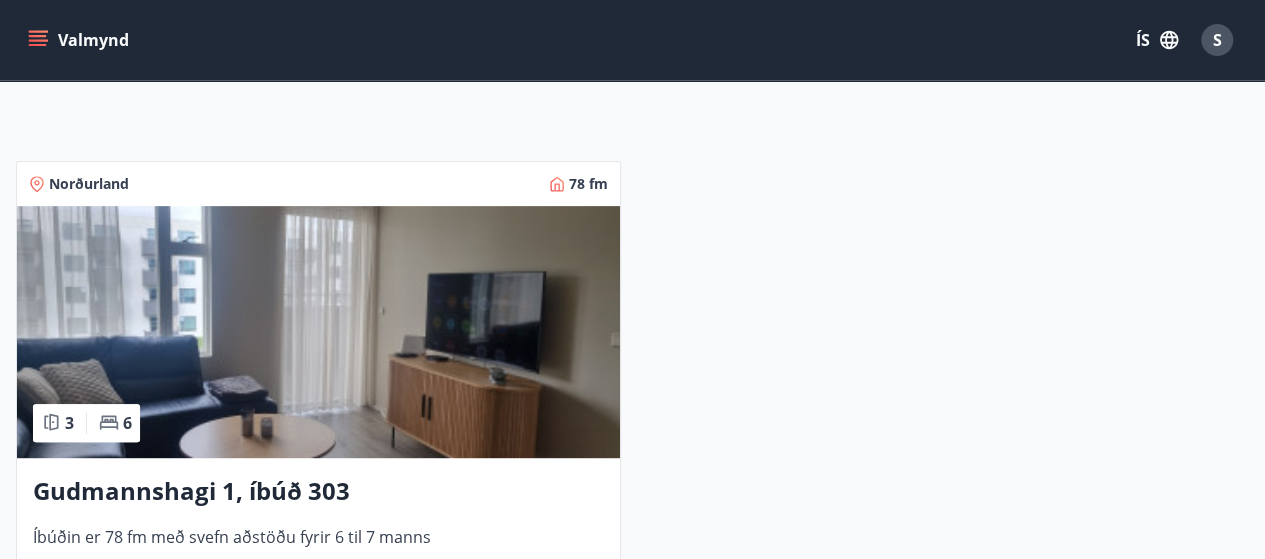 scroll, scrollTop: 301, scrollLeft: 0, axis: vertical 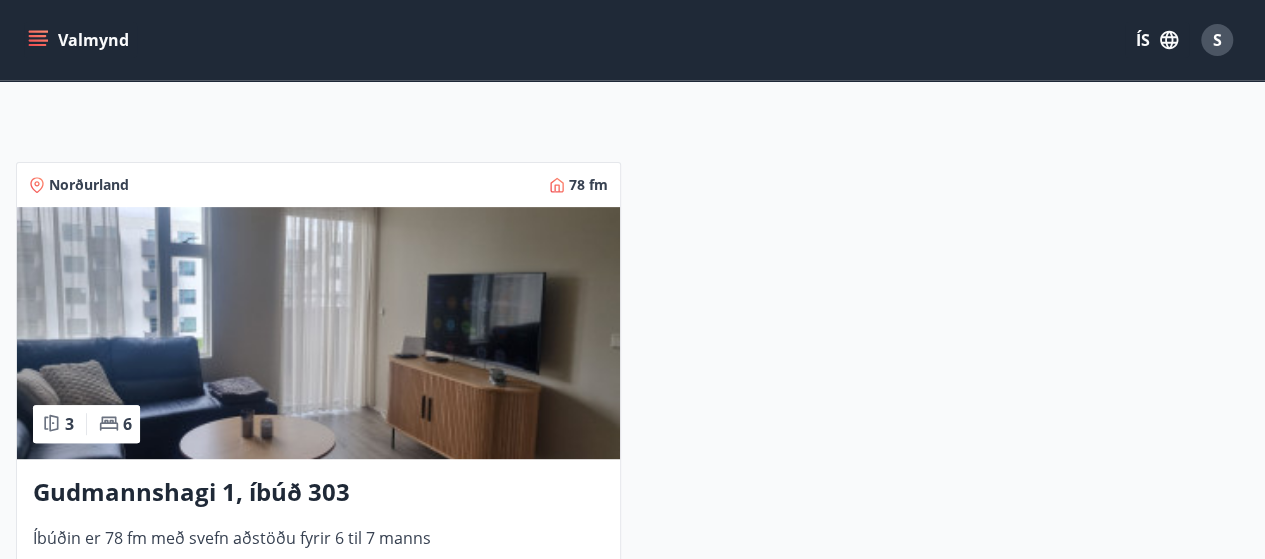 click at bounding box center [318, 333] 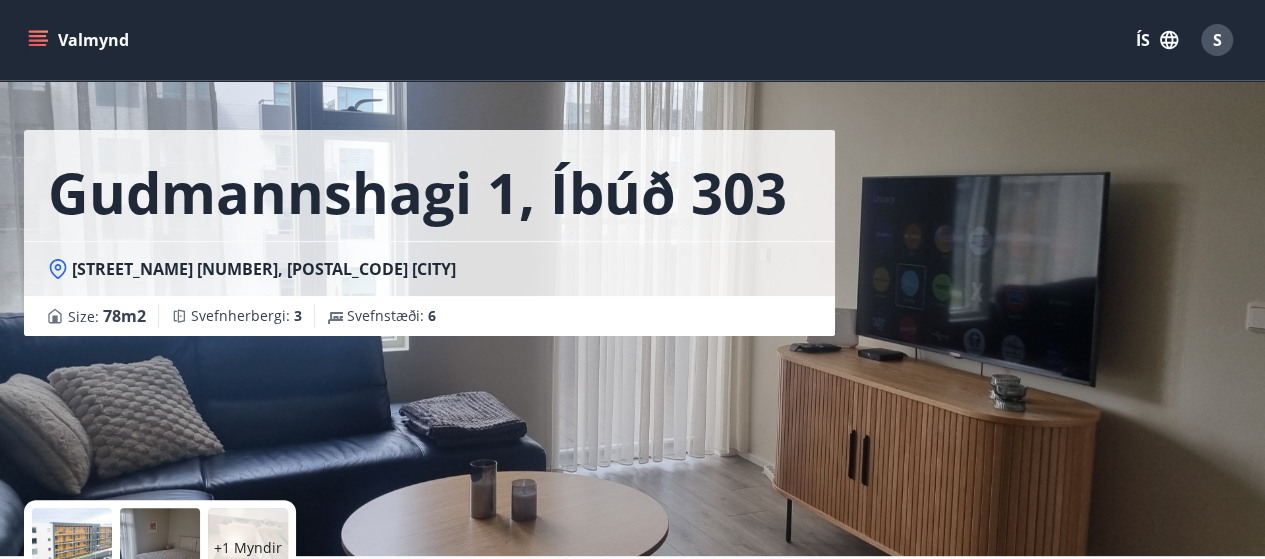 scroll, scrollTop: 0, scrollLeft: 0, axis: both 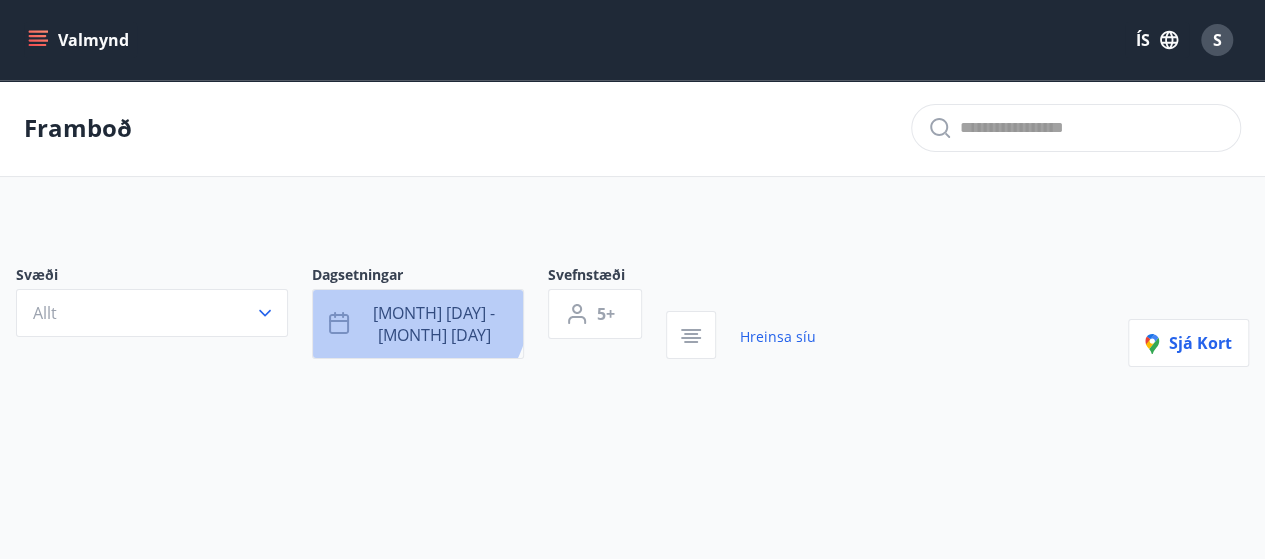 click on "[MONTH] [DAY] - [MONTH] [DAY]" at bounding box center (434, 324) 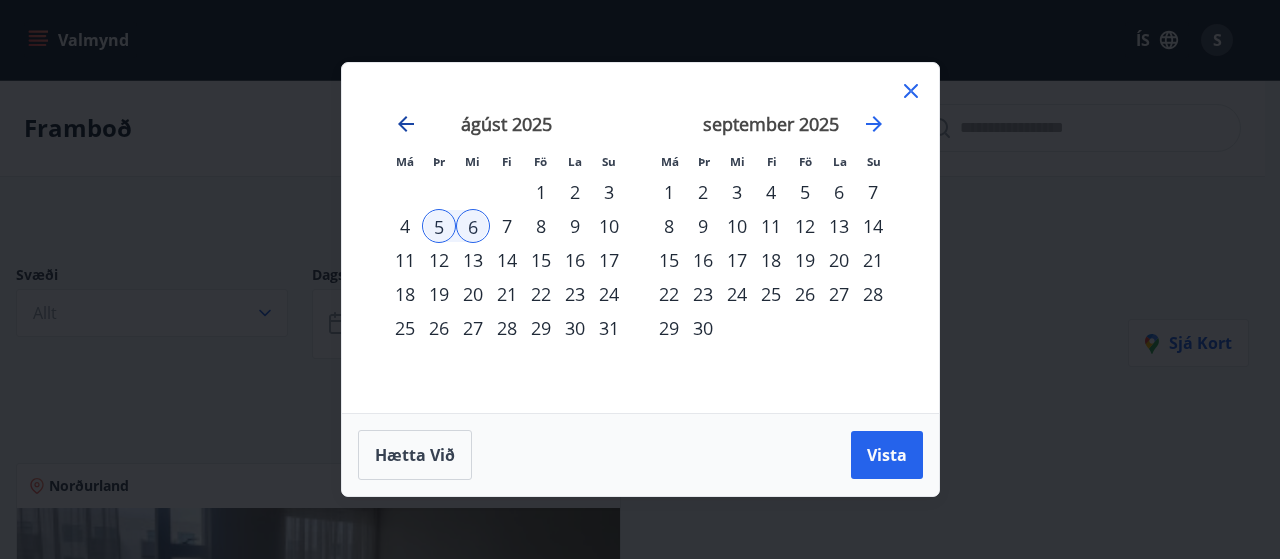 click 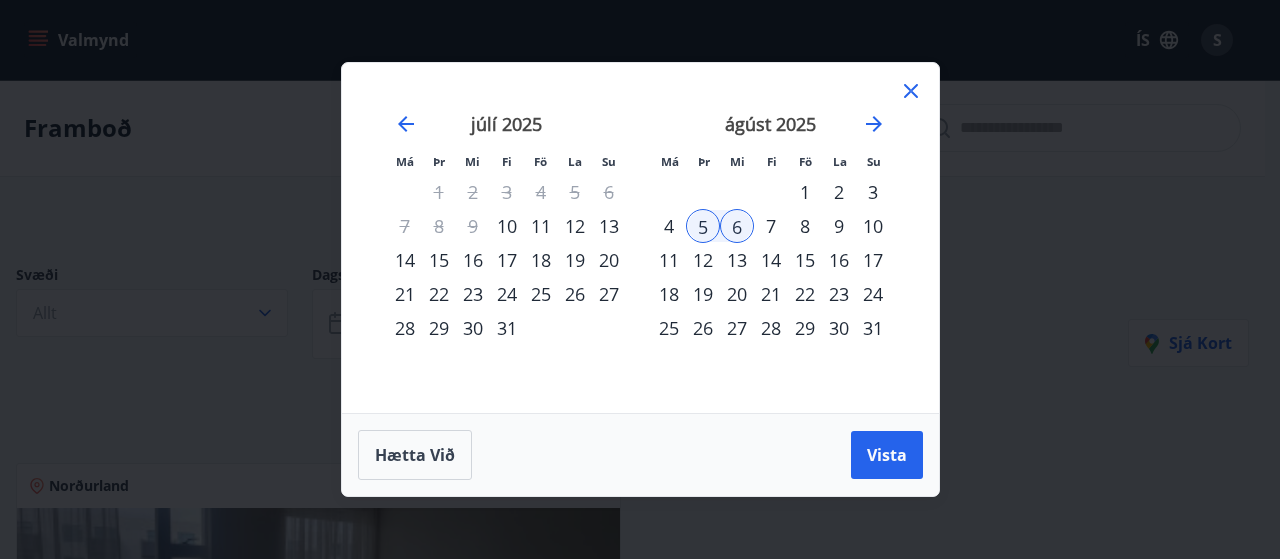 click on "31" at bounding box center [507, 328] 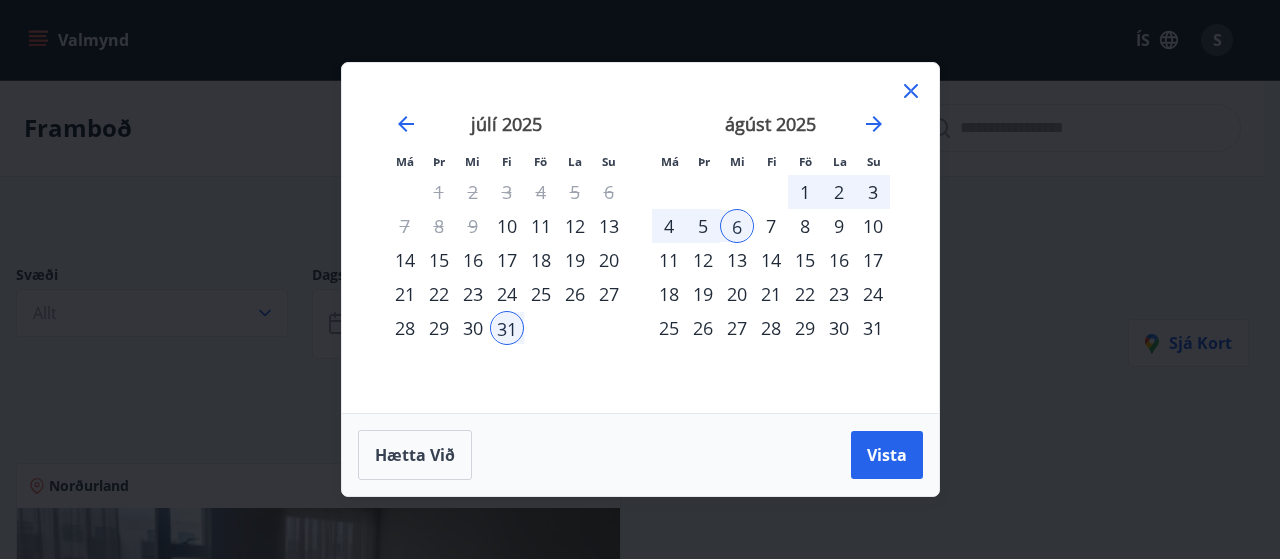 click on "2" at bounding box center (839, 192) 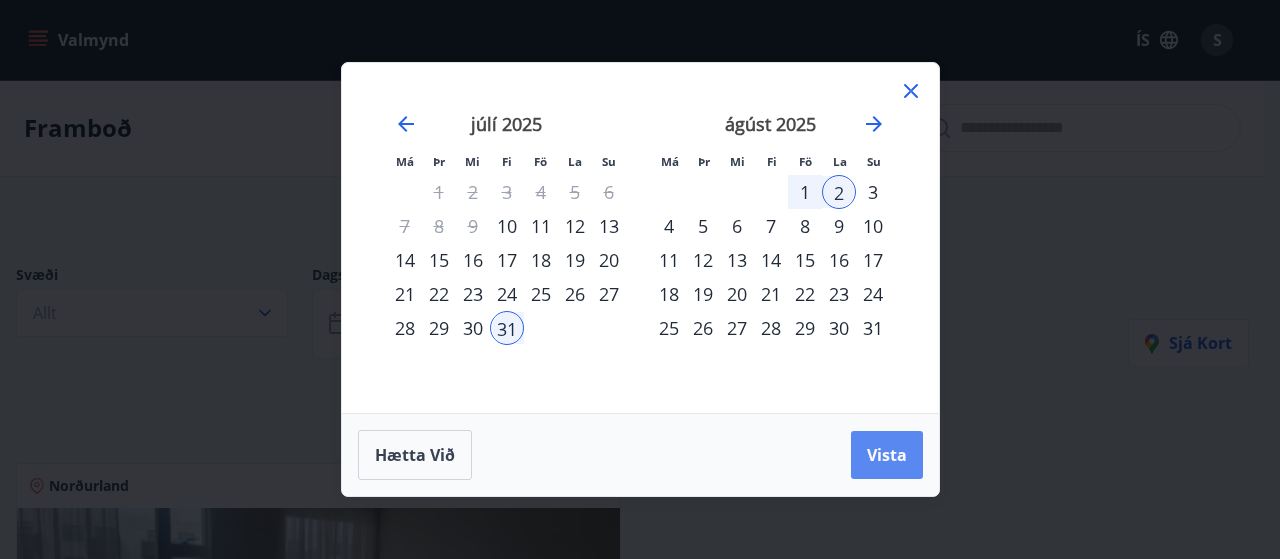 click on "Vista" at bounding box center [887, 455] 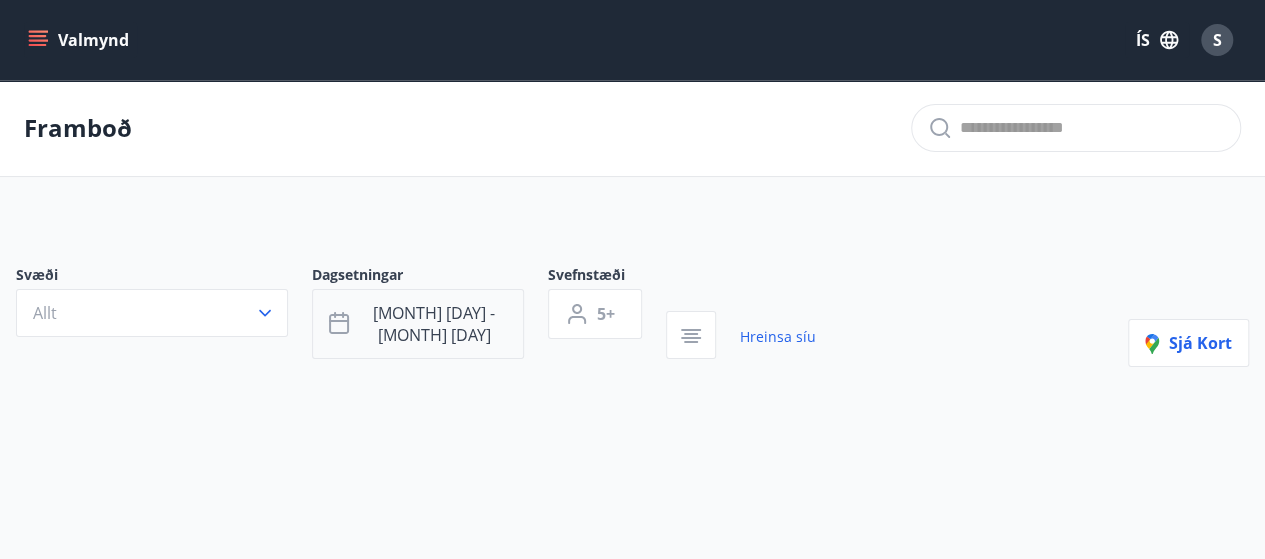 click on "[MONTH] [DAY] - [MONTH] [DAY]" at bounding box center (434, 324) 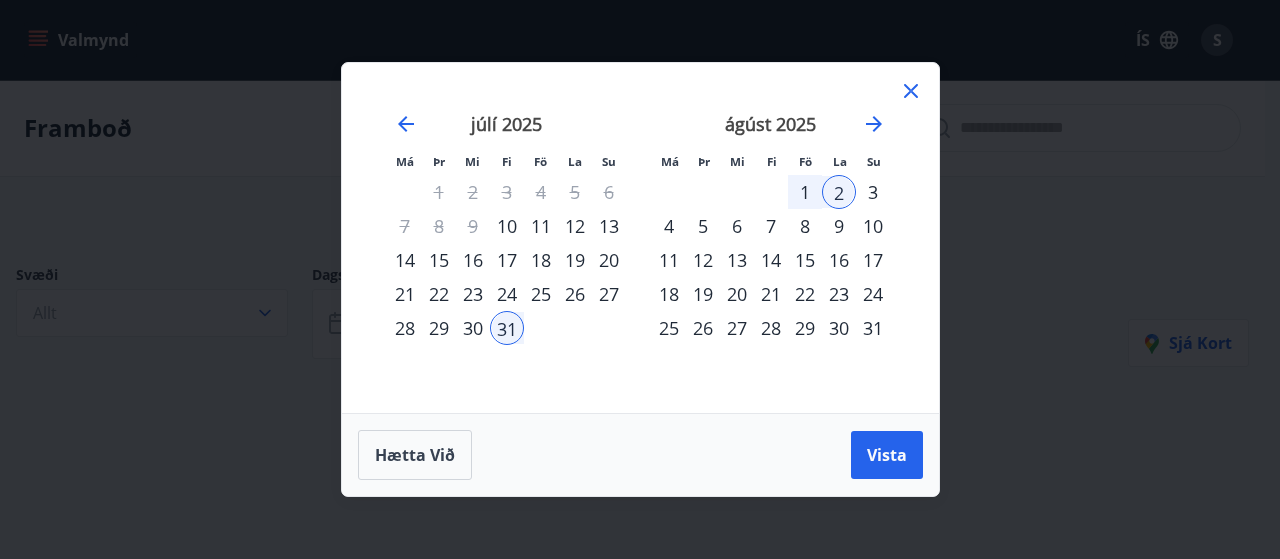 click on "1" at bounding box center [805, 192] 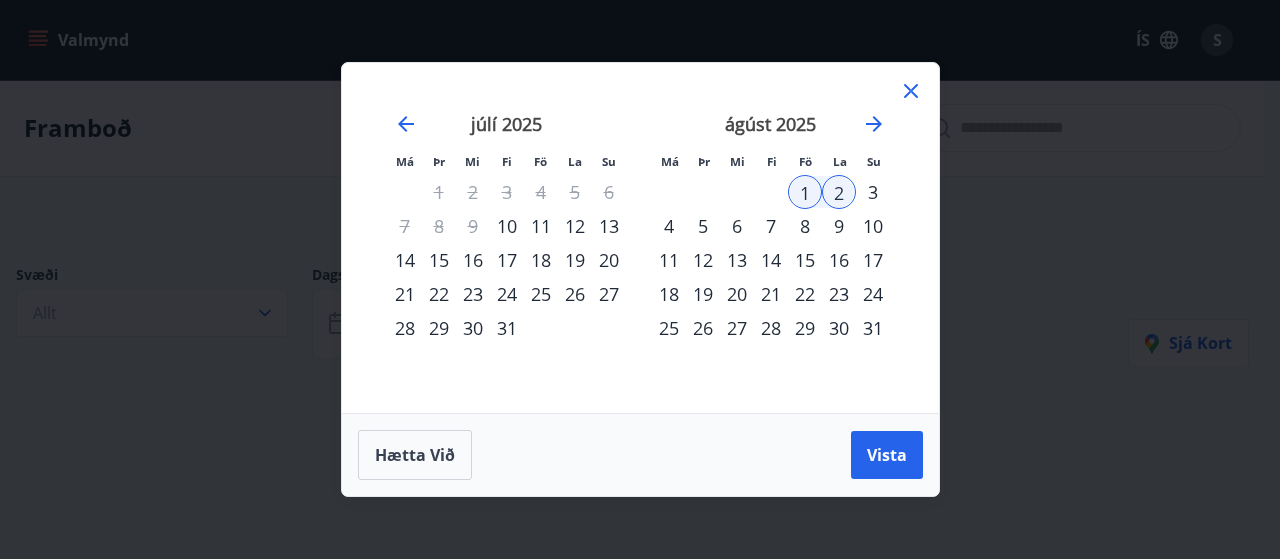click on "31" at bounding box center (507, 328) 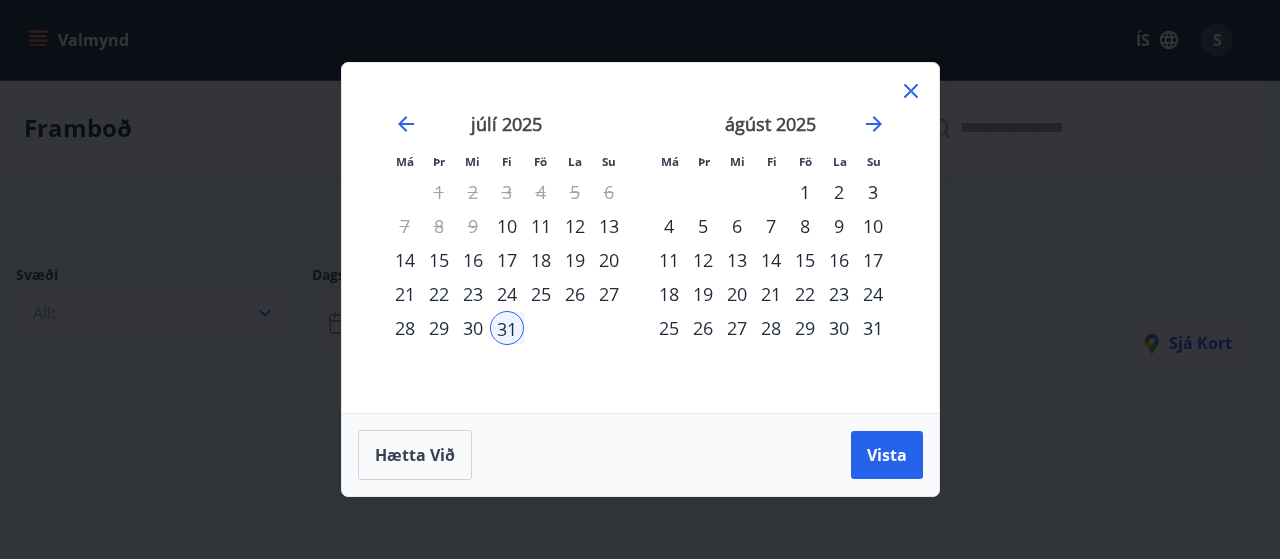 click on "1" at bounding box center [805, 192] 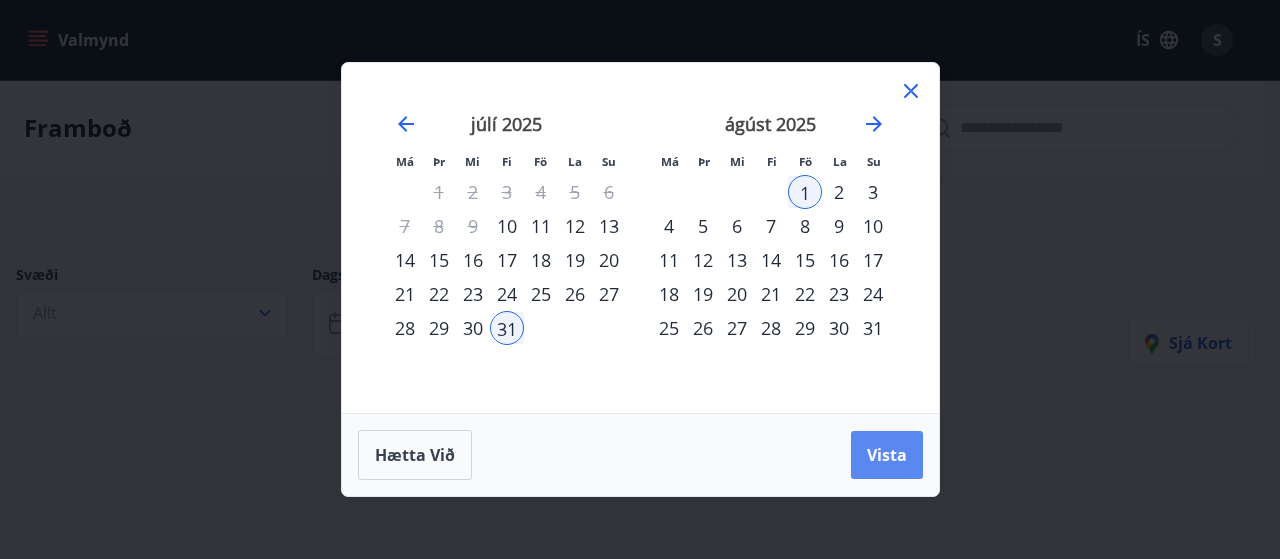 click on "Vista" at bounding box center [887, 455] 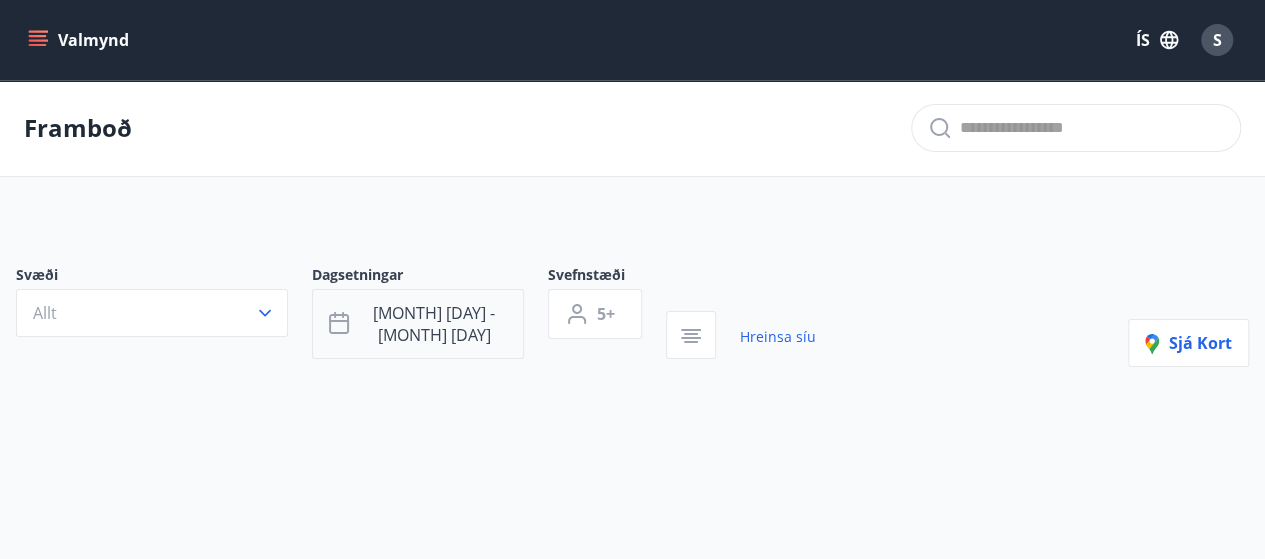 click on "[MONTH] [DAY] - [MONTH] [DAY]" at bounding box center (434, 324) 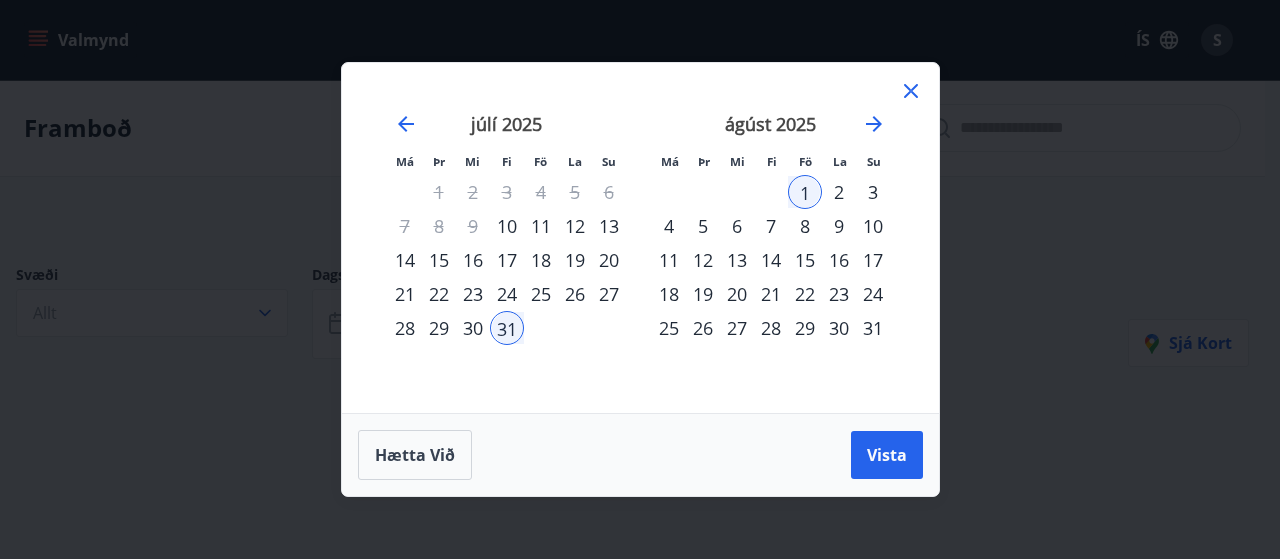 click on "31" at bounding box center (507, 328) 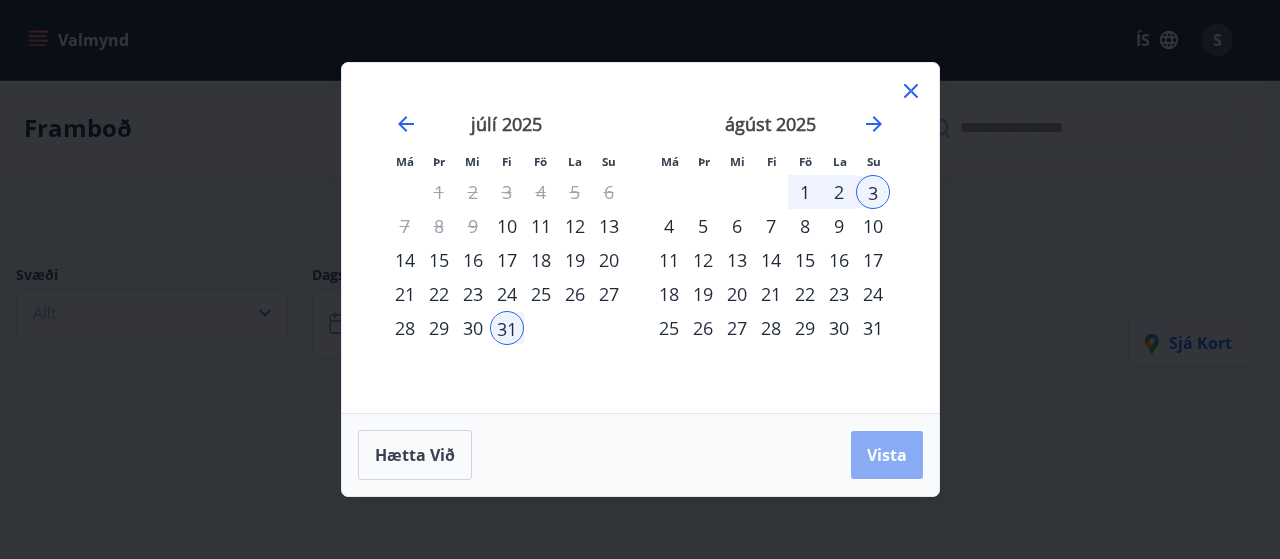 click on "Vista" at bounding box center (887, 455) 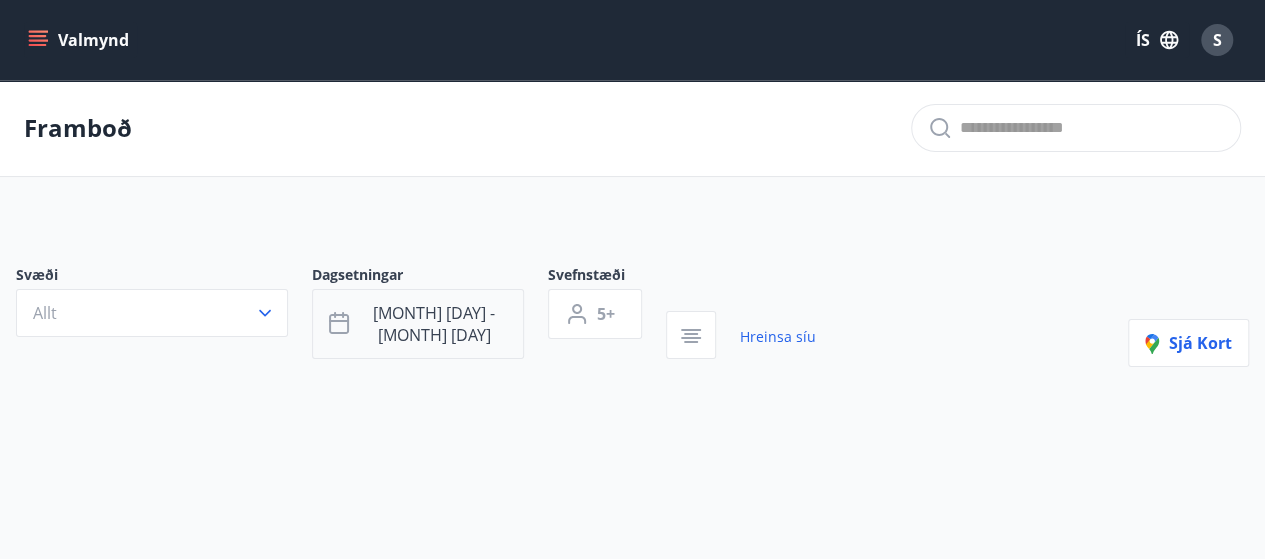 click on "[MONTH] [DAY] - [MONTH] [DAY]" at bounding box center [434, 324] 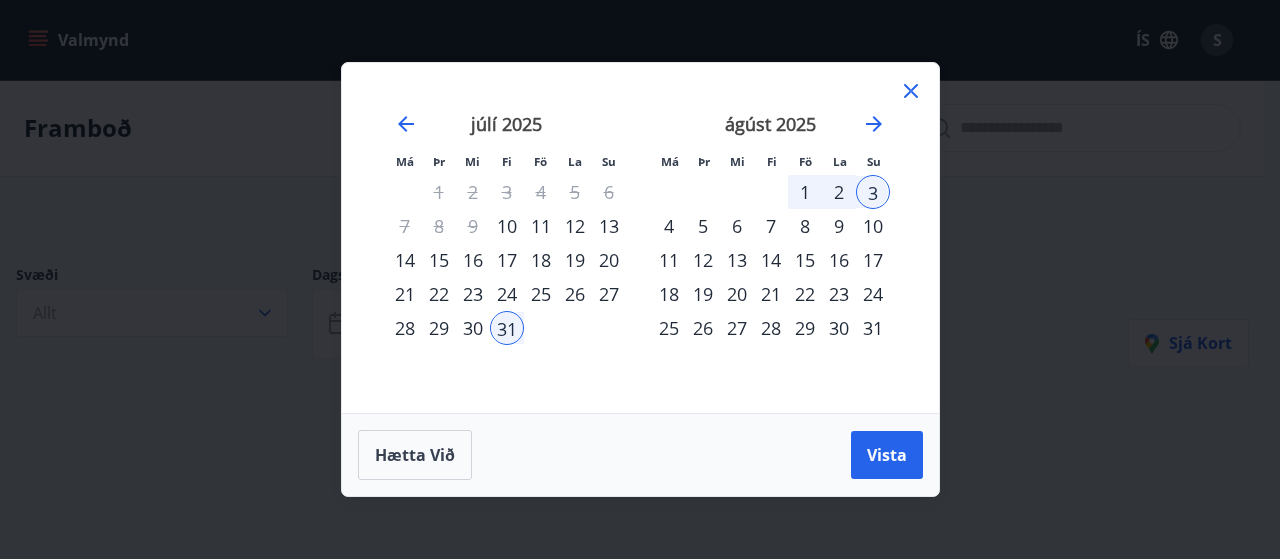 click on "31" at bounding box center [507, 328] 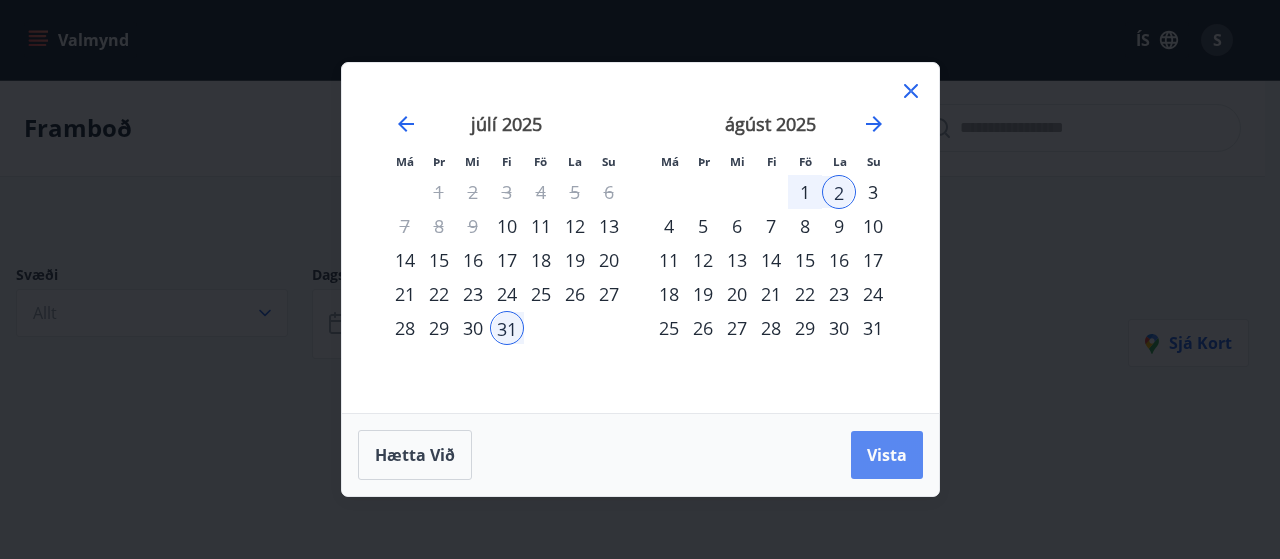 click on "Vista" at bounding box center [887, 455] 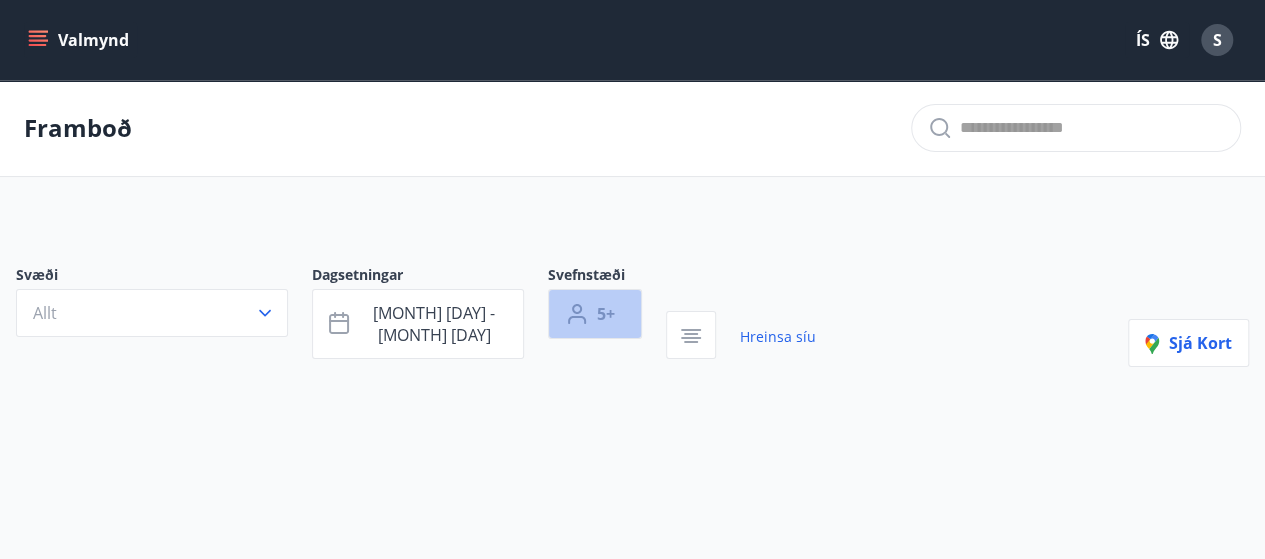 click on "5+" at bounding box center [606, 314] 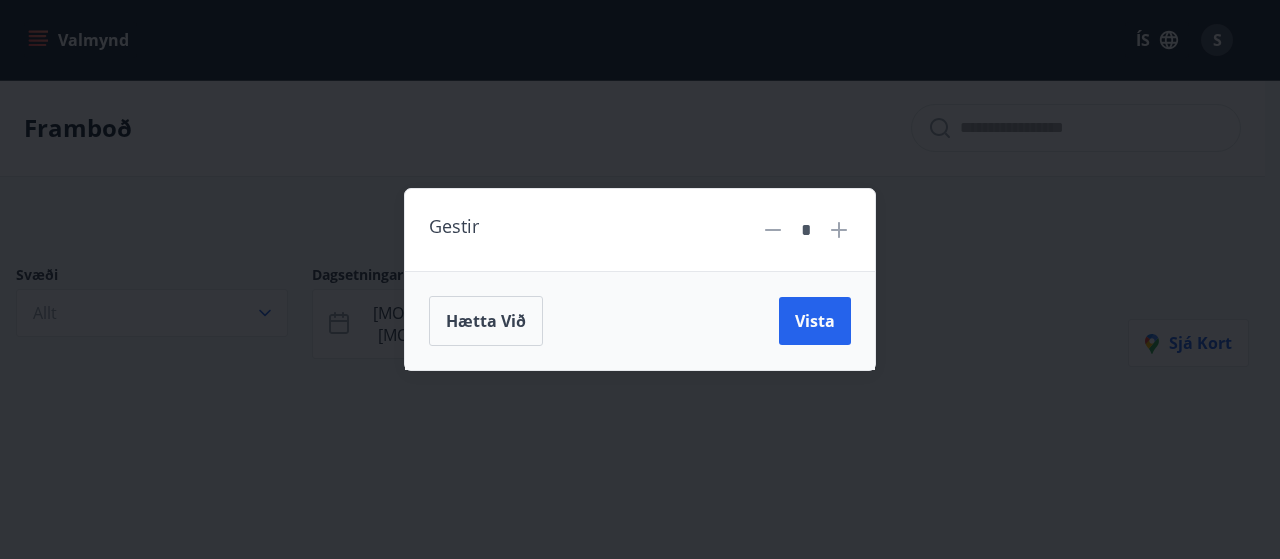 click 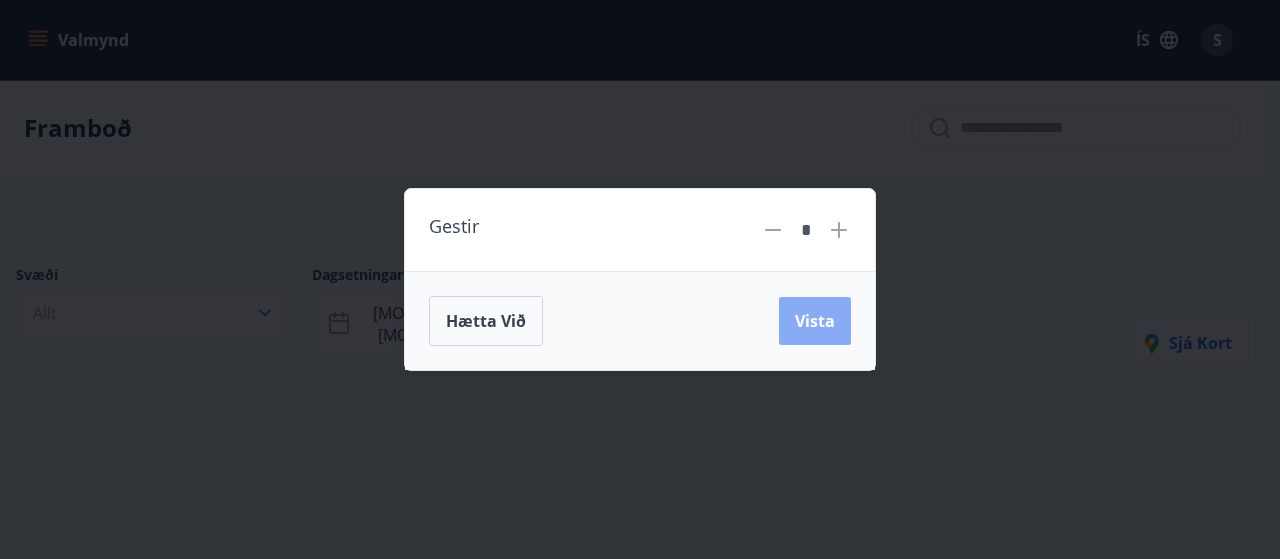 click on "Vista" at bounding box center [815, 321] 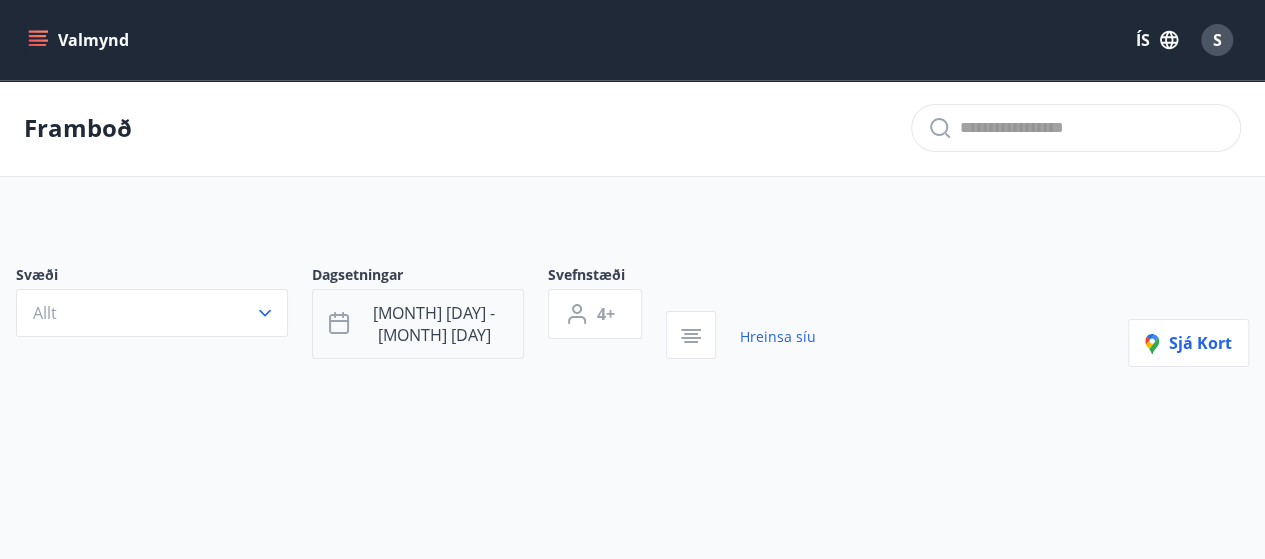 click on "[MONTH] [DAY] - [MONTH] [DAY]" at bounding box center (434, 324) 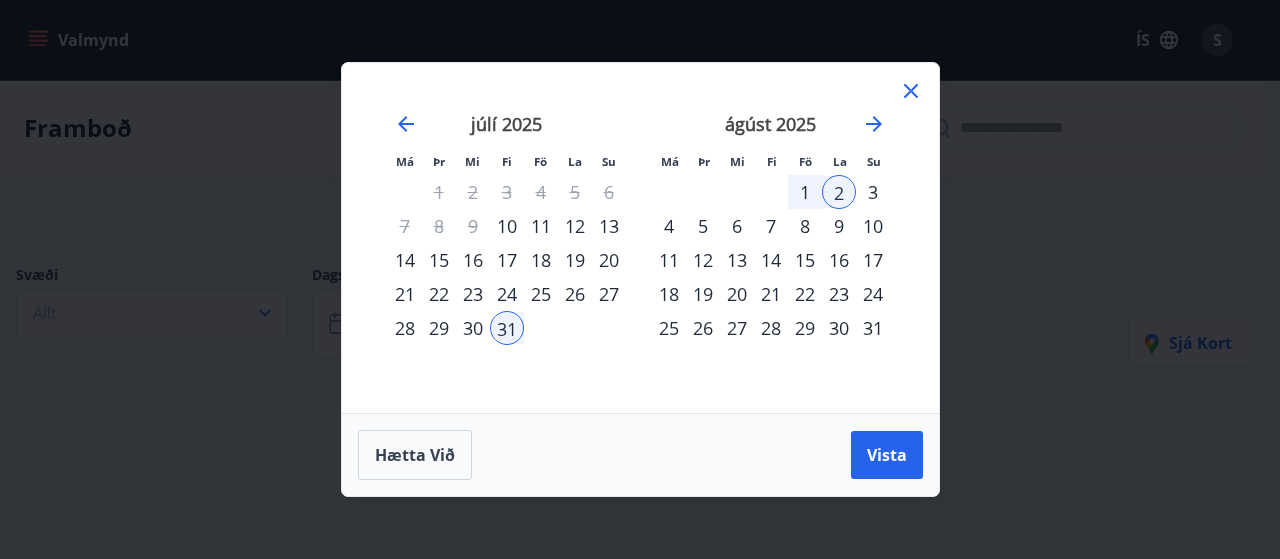 click on "1" at bounding box center [805, 192] 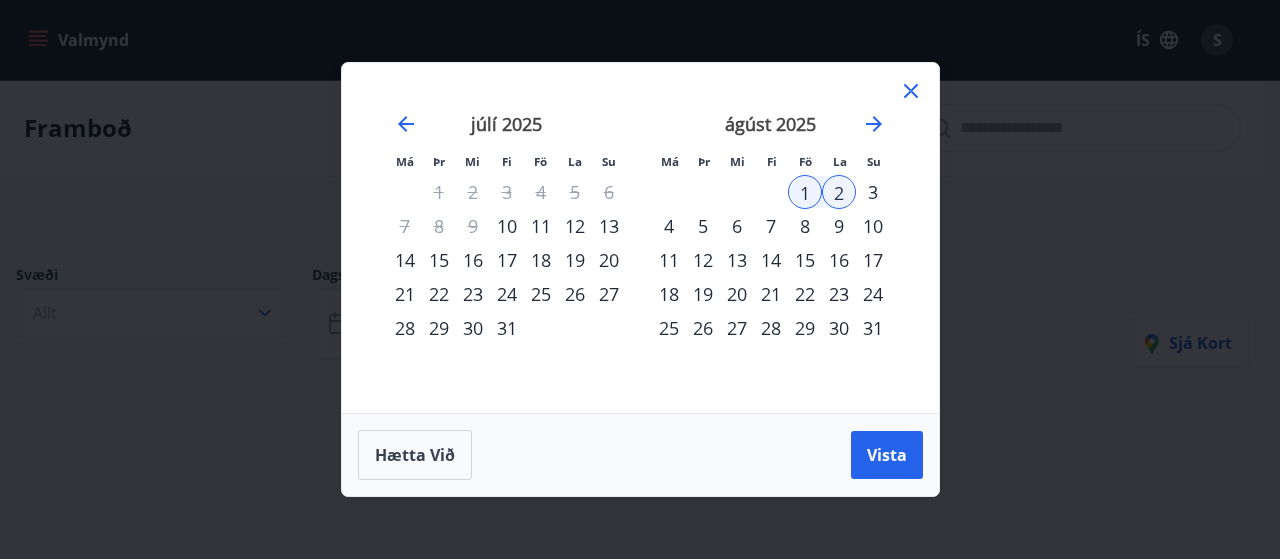 click on "31" at bounding box center (507, 328) 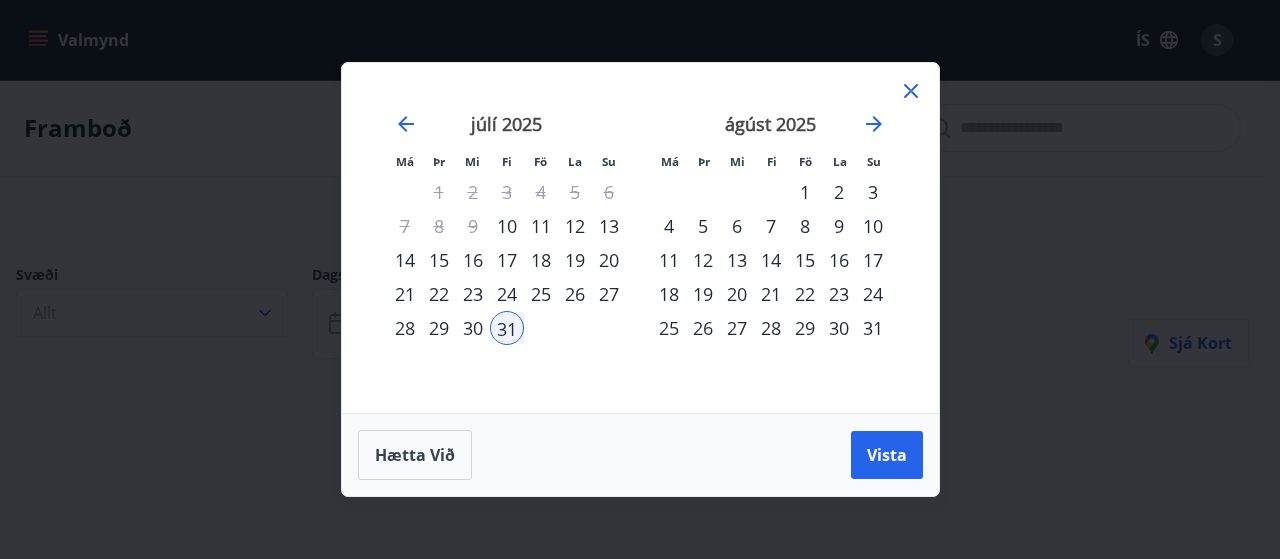 click on "1" at bounding box center [805, 192] 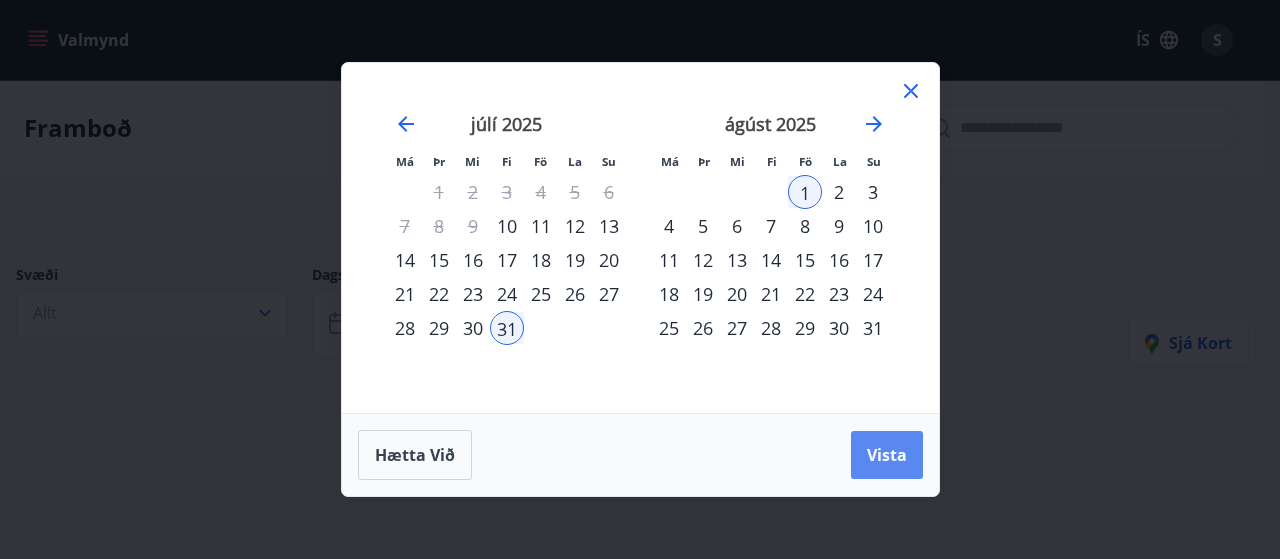 click on "Vista" at bounding box center (887, 455) 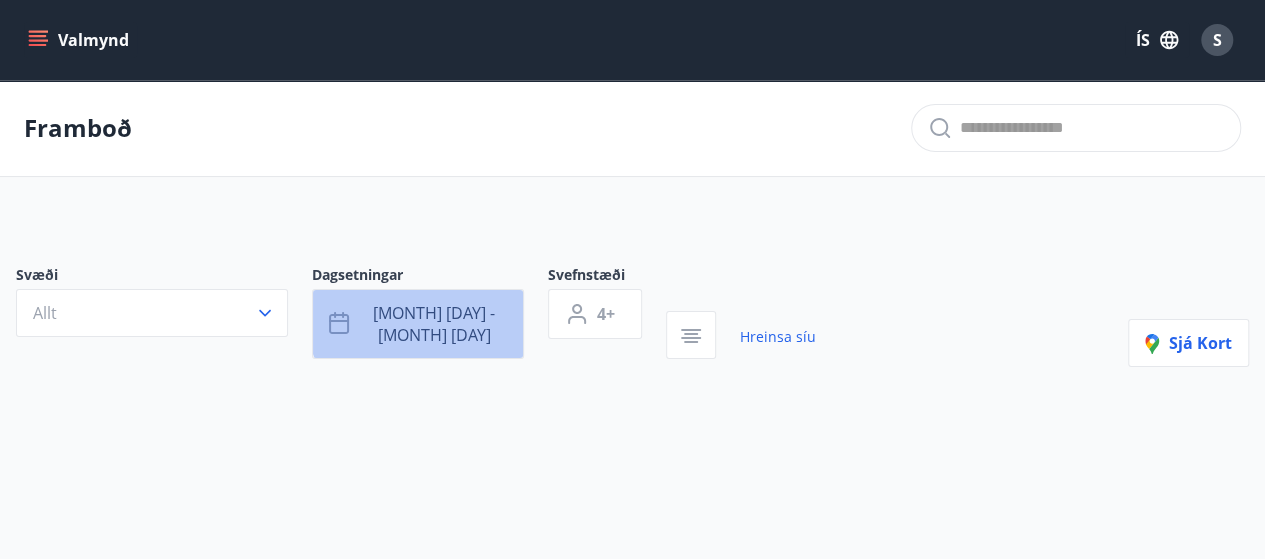 click on "[MONTH] [DAY] - [MONTH] [DAY]" at bounding box center [434, 324] 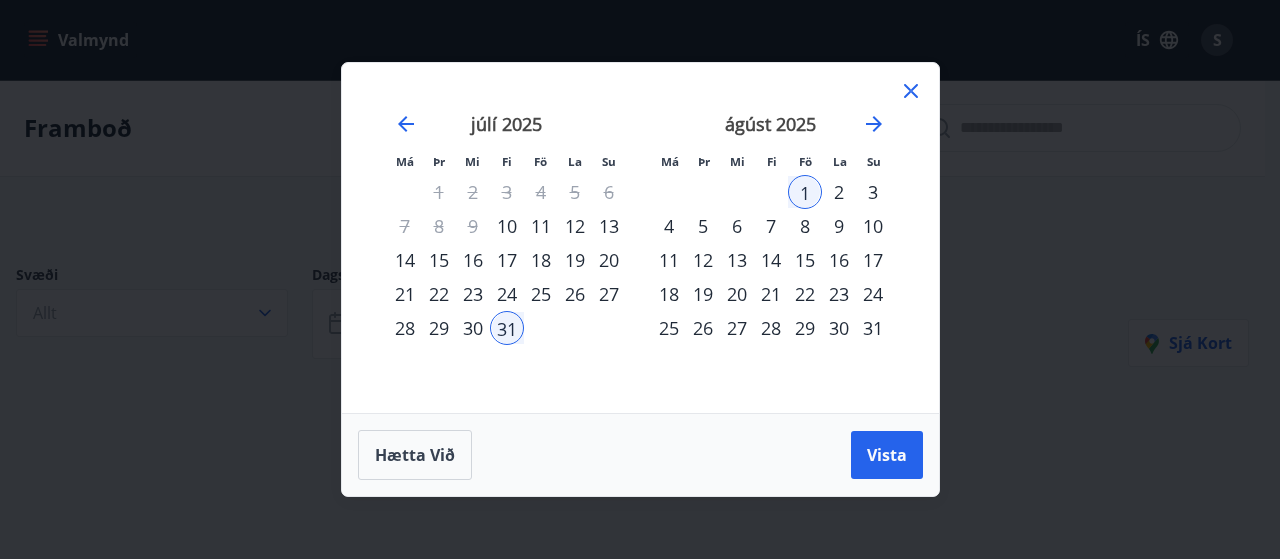 click on "31" at bounding box center (507, 328) 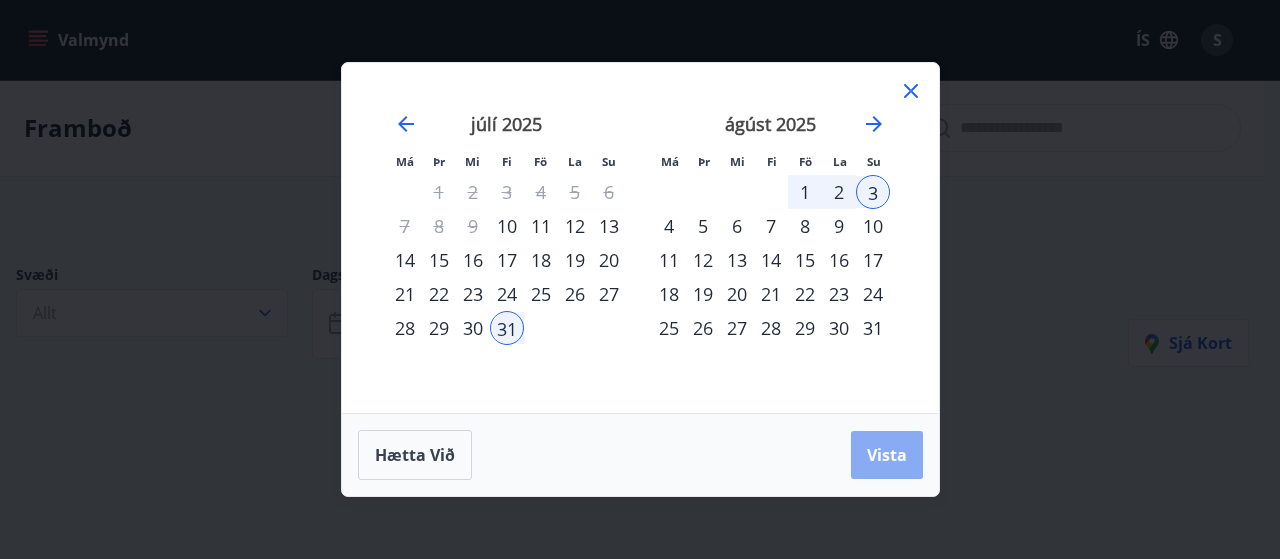 click on "Vista" at bounding box center (887, 455) 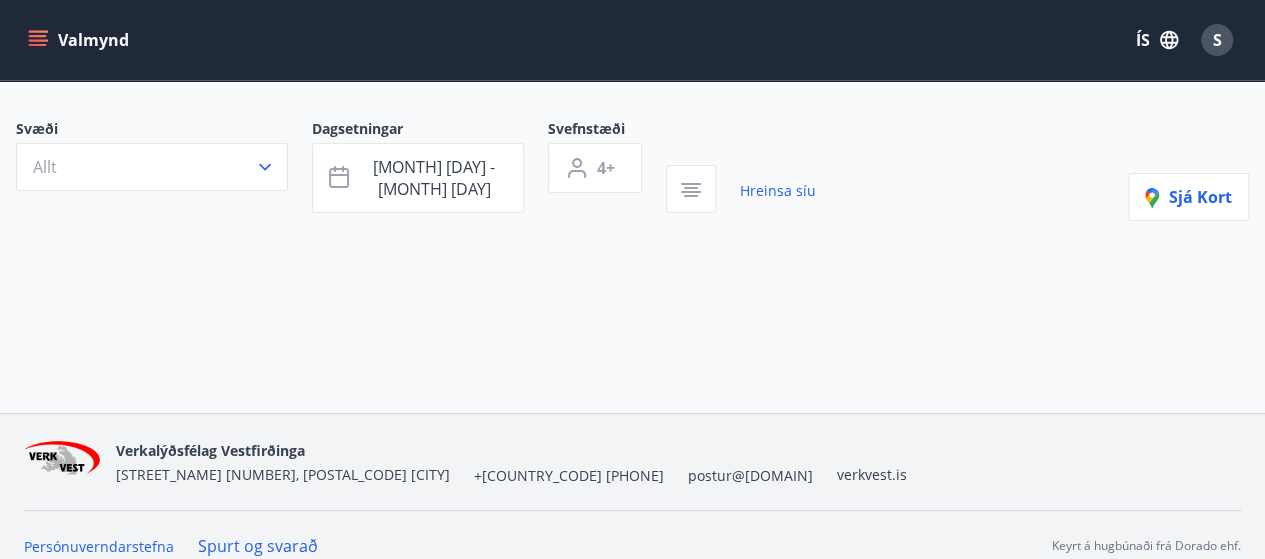 scroll, scrollTop: 0, scrollLeft: 0, axis: both 